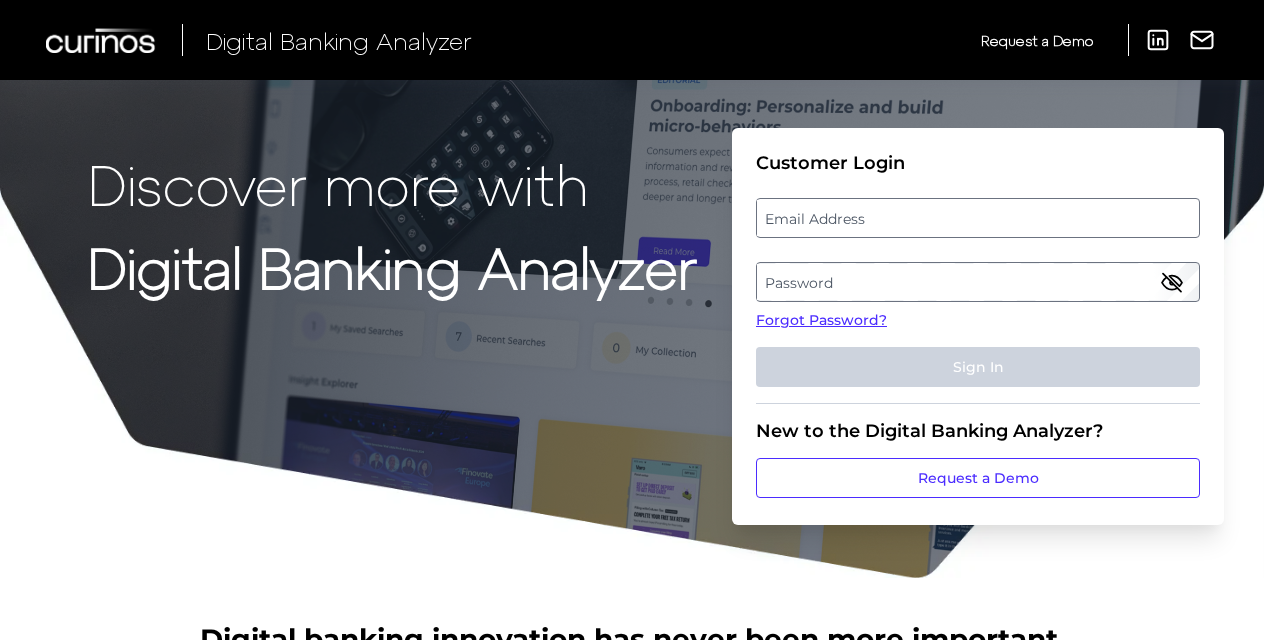 scroll, scrollTop: 0, scrollLeft: 0, axis: both 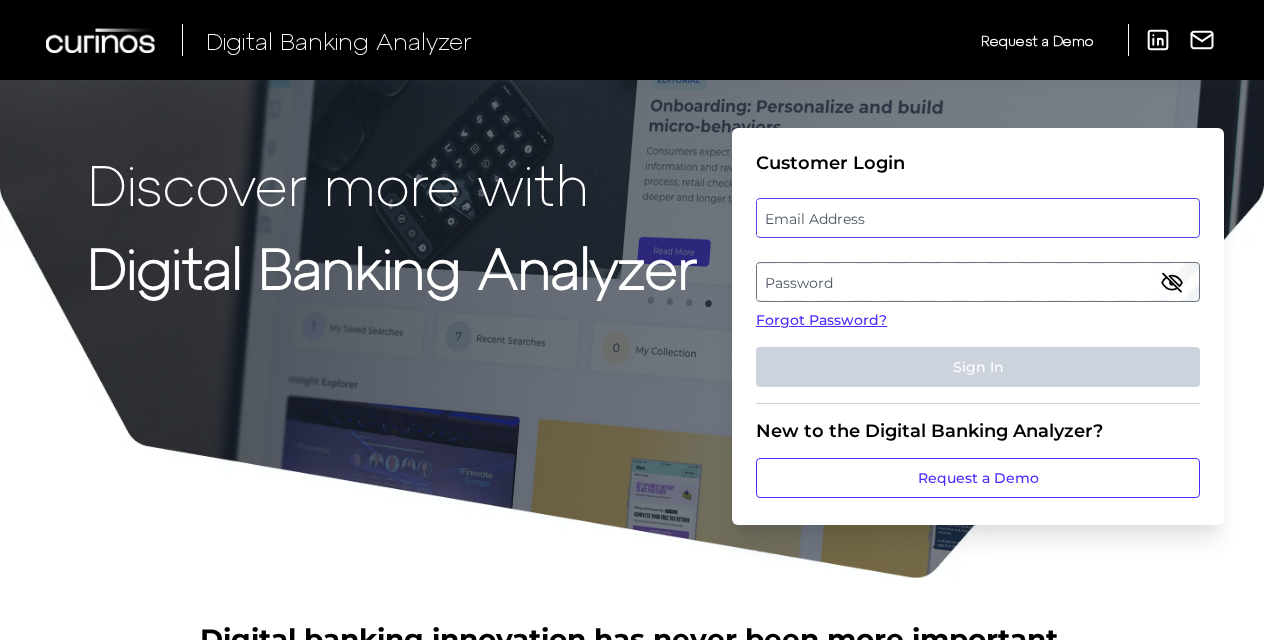 click at bounding box center [978, 218] 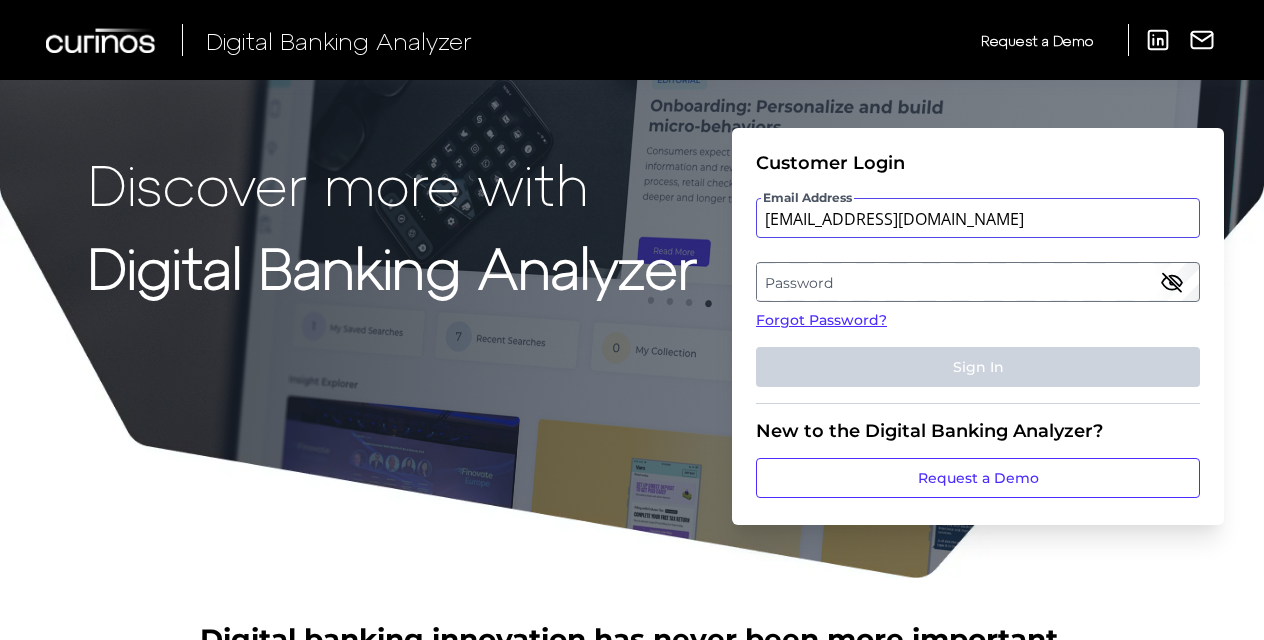 type on "[EMAIL_ADDRESS][DOMAIN_NAME]" 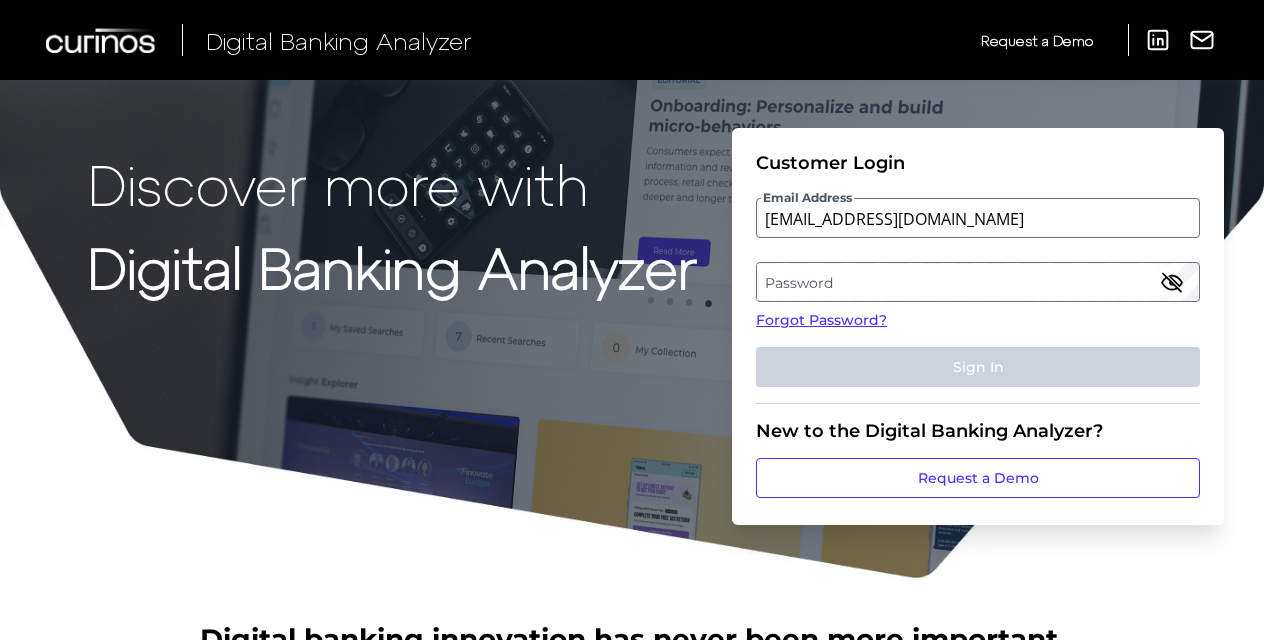 click on "Password" at bounding box center (977, 282) 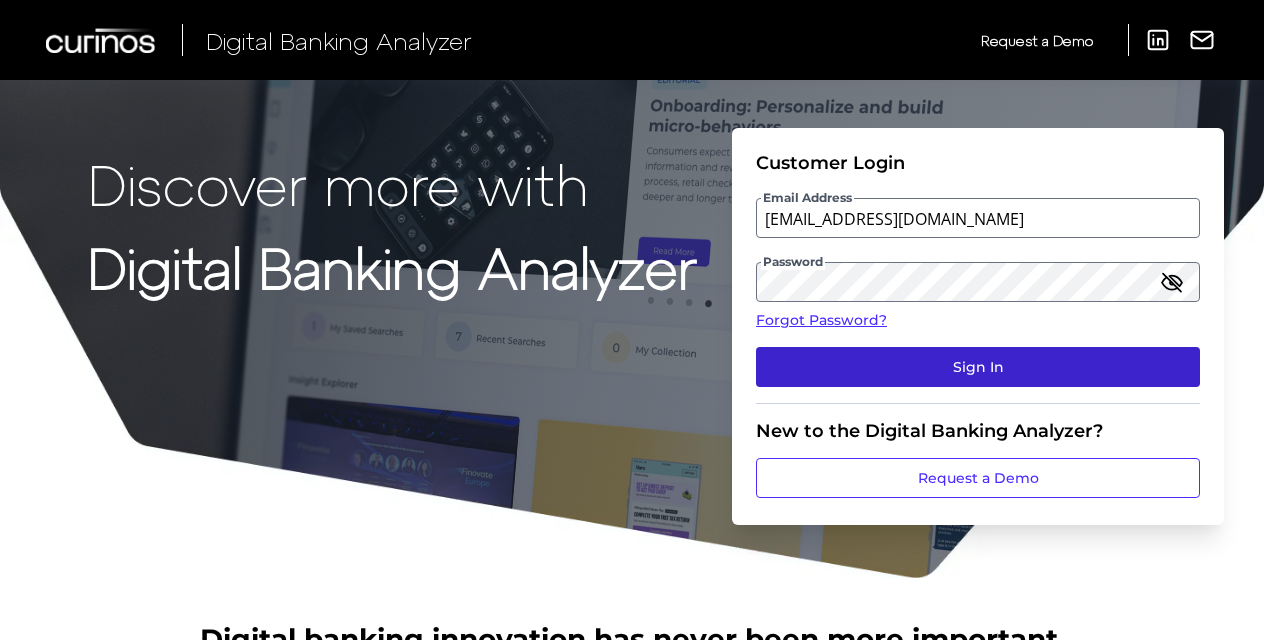 click on "Sign In" at bounding box center (978, 367) 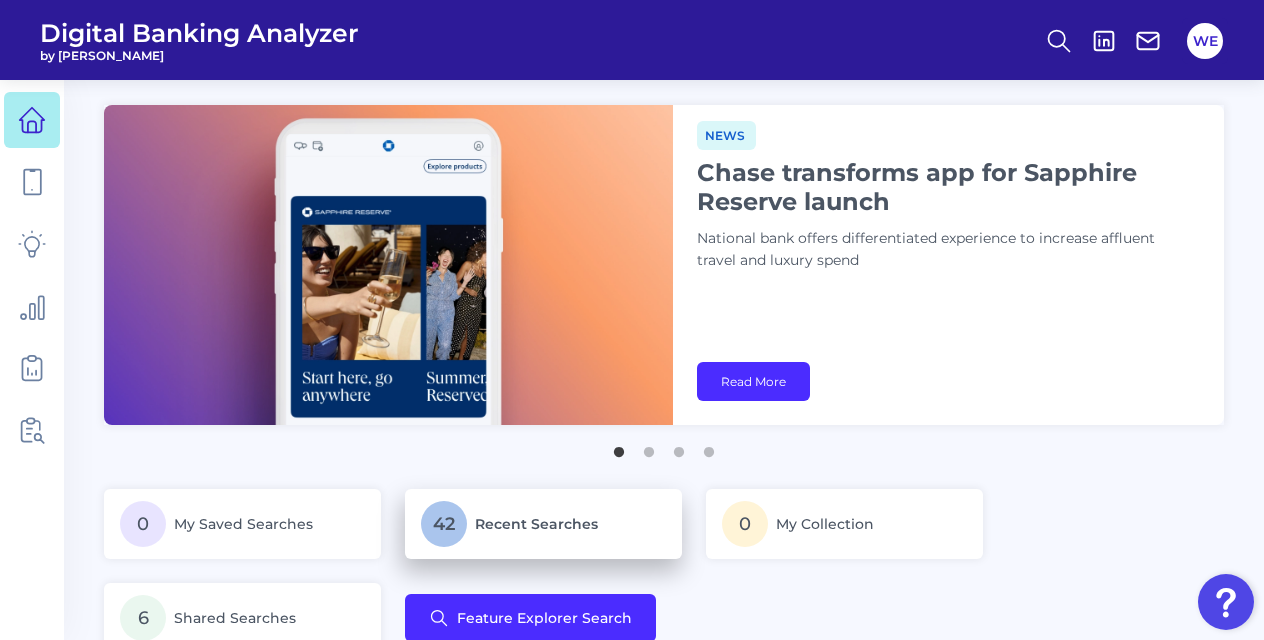click on "42 Recent Searches" at bounding box center (543, 524) 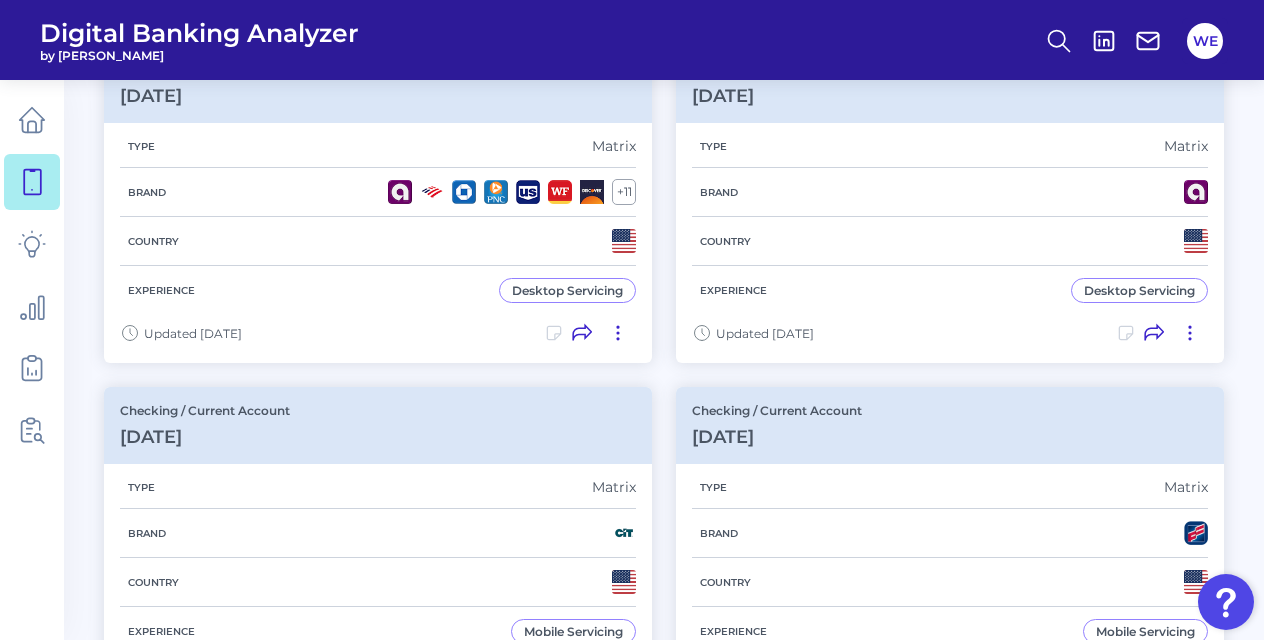 scroll, scrollTop: 585, scrollLeft: 0, axis: vertical 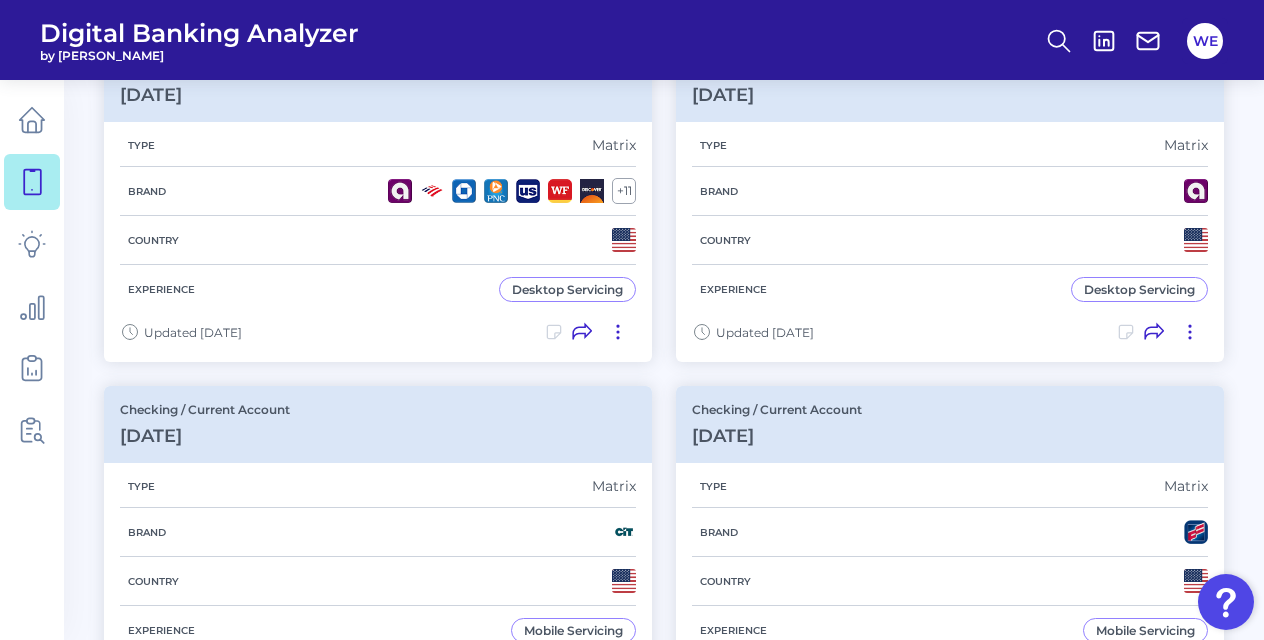 click on "Checking / Current Account [DATE] Type Matrix Brand + 14 Country Experience Desktop Onboarding Updated 3 hours ago Checking / Current Account [DATE] Type Matrix Brand + 30 Country Experience Mobile Onboarding Updated 3 hours ago Checking / Current Account [DATE] Type Matrix Brand + 11 Country Experience Desktop Servicing Updated [DATE] Checking / Current Account [DATE] Type Matrix Brand Country Experience Desktop Servicing Updated [DATE] Checking / Current Account [DATE] Type Matrix Brand Country Experience Mobile Servicing Updated a month ago Checking / Current Account [DATE] Type Matrix Brand Country Experience Mobile Servicing Updated a month ago Checking / Current Account [DATE] Type Matrix Brand Country Experience Desktop Servicing Updated [DATE] Checking / Current Account [DATE] Type Matrix Brand + 22 Country Experience Desktop Servicing Updated [DATE] Checking / Current Account [DATE] Type Matrix Brand + 21 Country Experience [DATE]" at bounding box center [664, 1056] 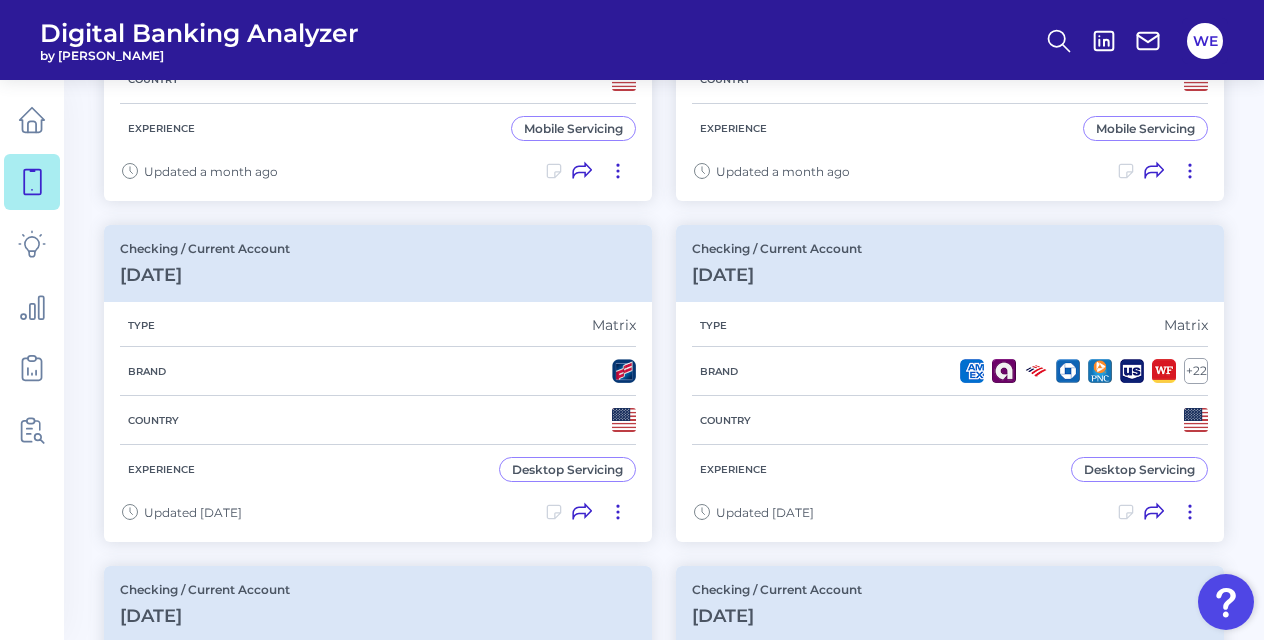 scroll, scrollTop: 1103, scrollLeft: 0, axis: vertical 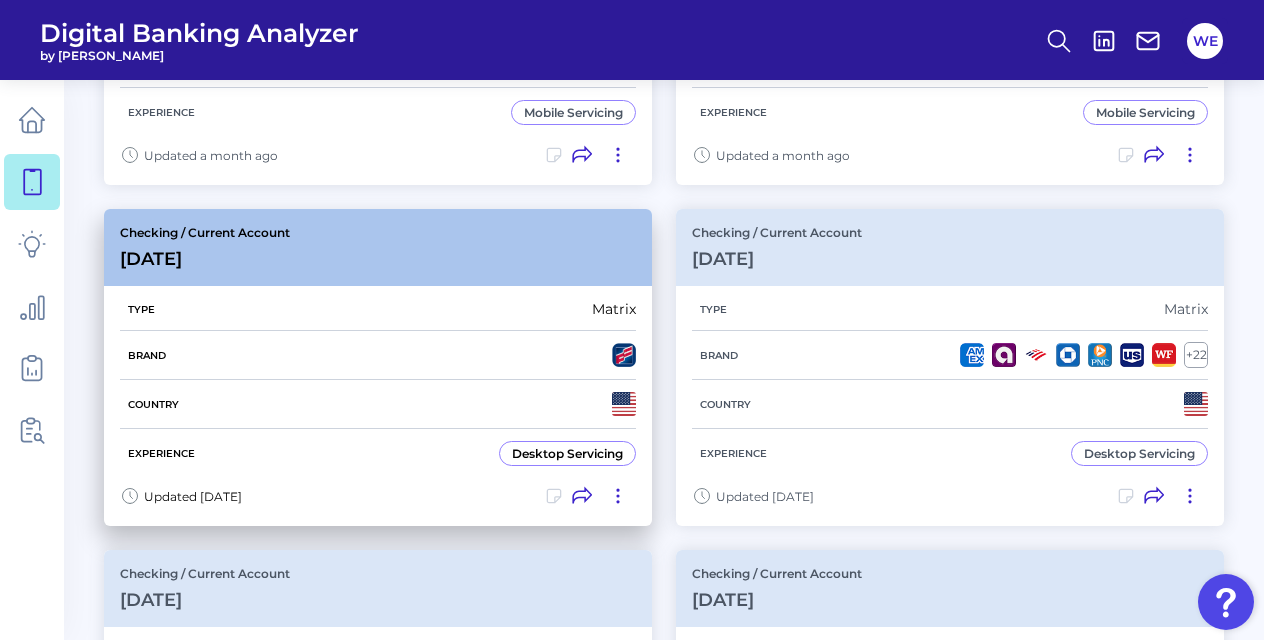 click on "Brand" at bounding box center [378, 355] 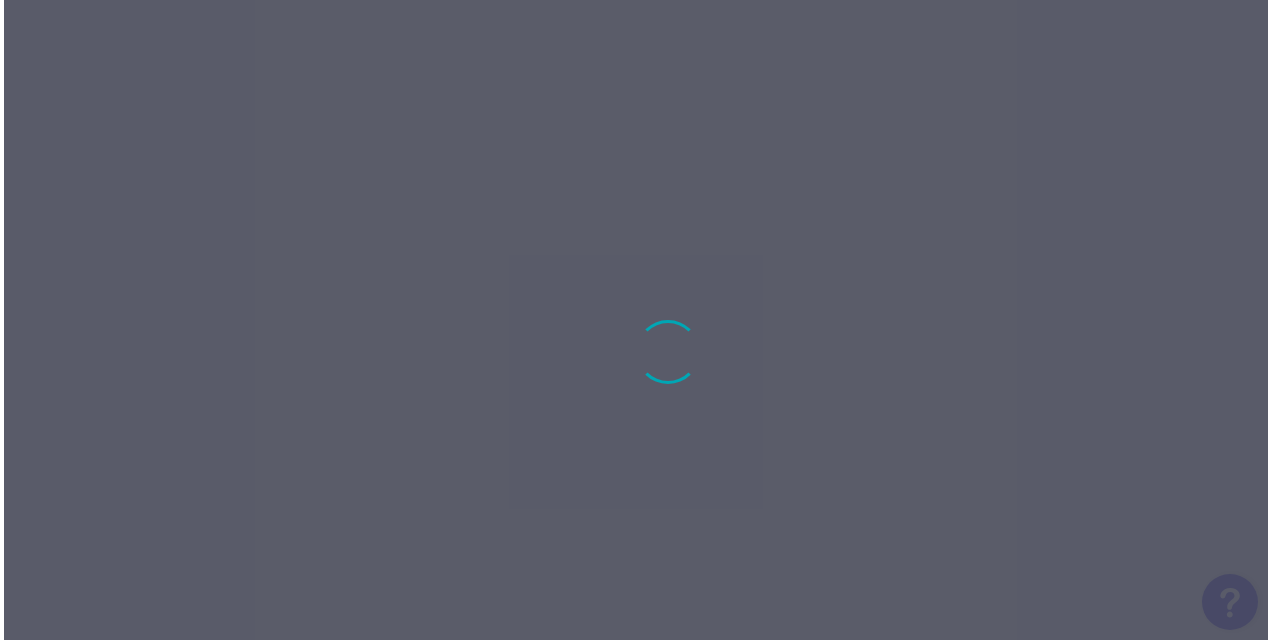 scroll, scrollTop: 0, scrollLeft: 0, axis: both 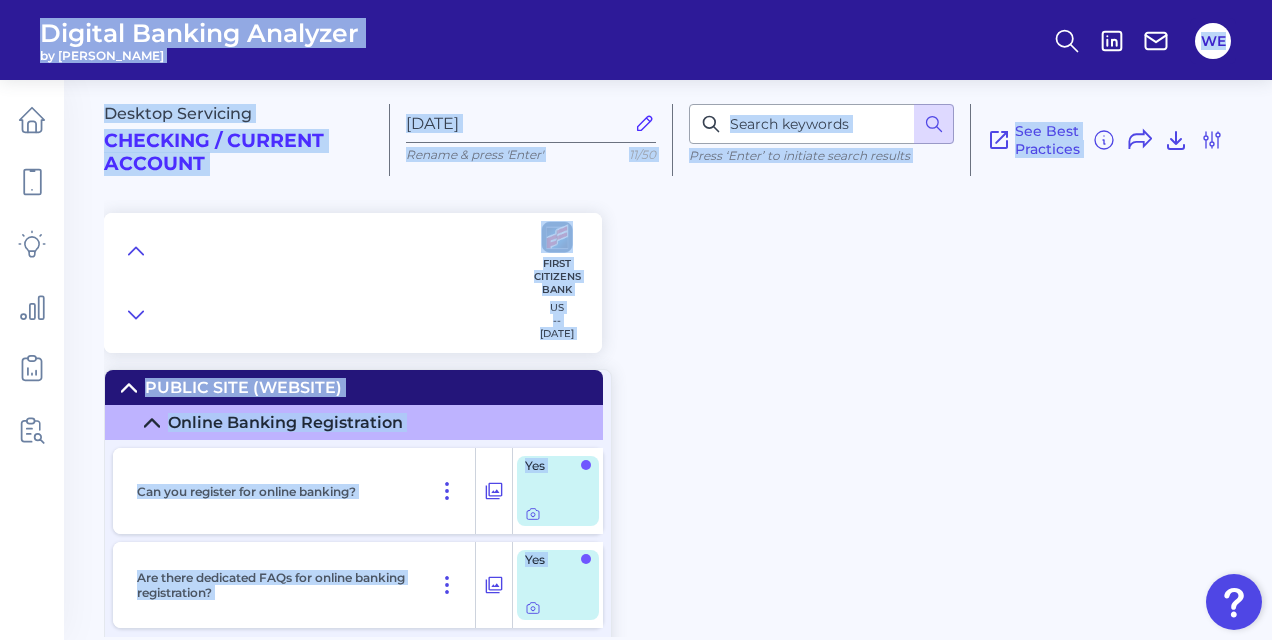 click on "Desktop Servicing Checking / Current Account [DATE] Rename & press 'Enter' 11/50 Press ‘Enter’ to initiate search results See Best Practices Filters Clear all filters Experience Reset Mobile Servicing Desktop Servicing Mobile Onboarding Desktop Onboarding Categories Clear Press ‘Enter’ to initiate search results Select all categories Public Site (Website) Online Banking Registration Website Location Finder Website Settings Website Help and support New Customer Onboarding New Customer Onboarding Login Security / Authentication Login Accounts and Transactions Site Structure and Menus Home Screen & Navigation Individual Account Overview Accounts Overview Transactions Individual Transaction View Bank Statements Move Money Pay a Bill, Company or Person using an Account Number P2P - Payments without using a bank account number Internal Transfers External Transfers/Payments Via Linked Accounts Wire & International Direct Debits Card Management Settings and Profile Management Changing settings Security" at bounding box center (688, 351) 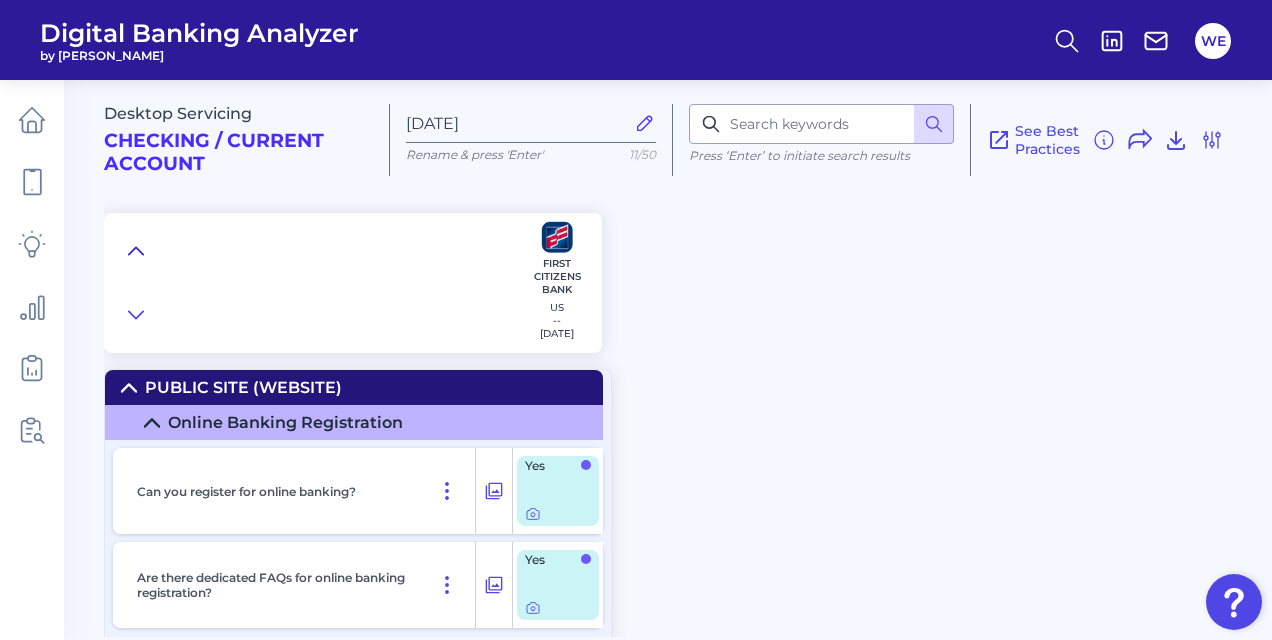 click at bounding box center (136, 251) 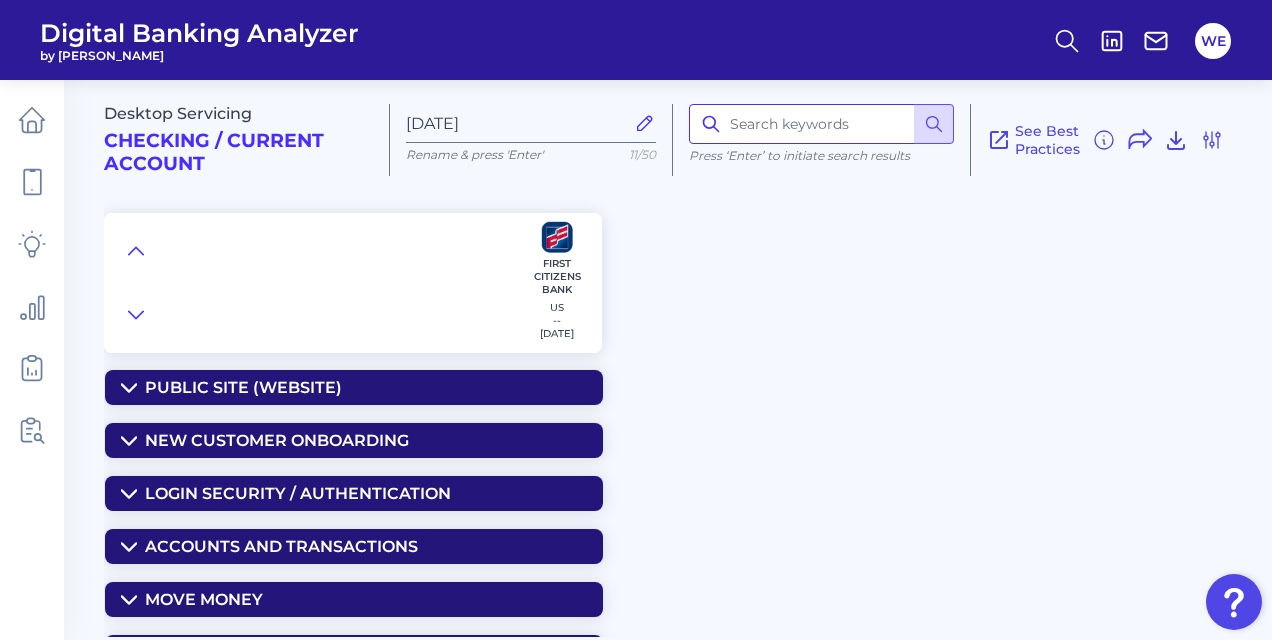 click at bounding box center [821, 124] 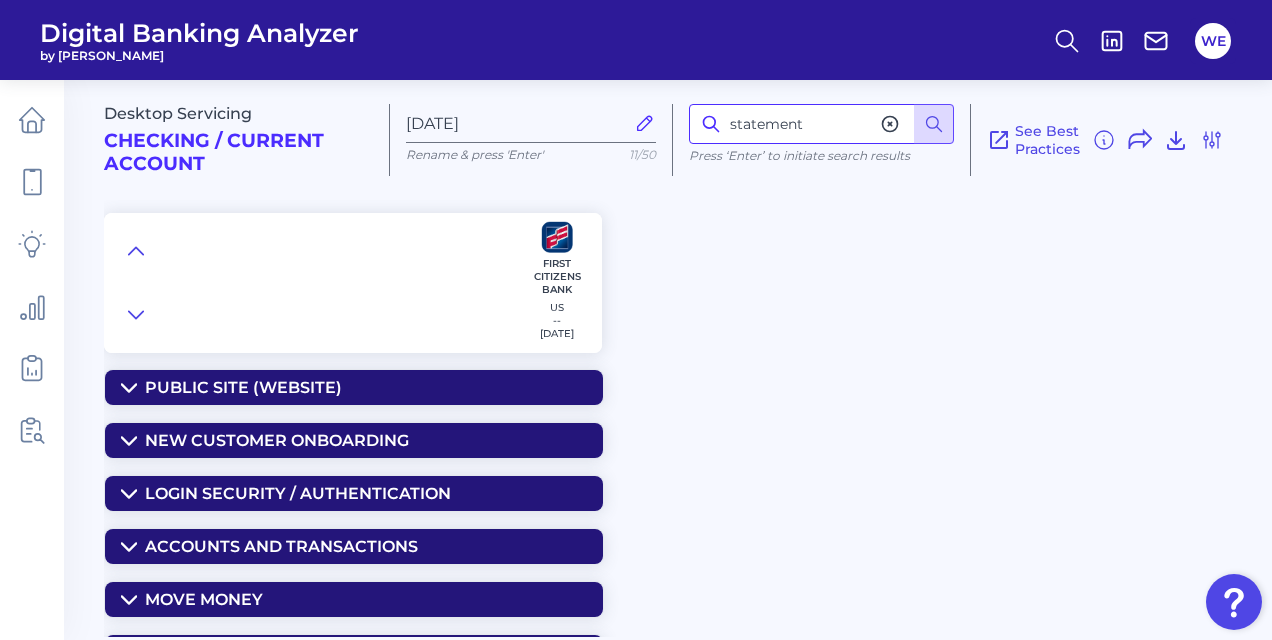 type on "statement" 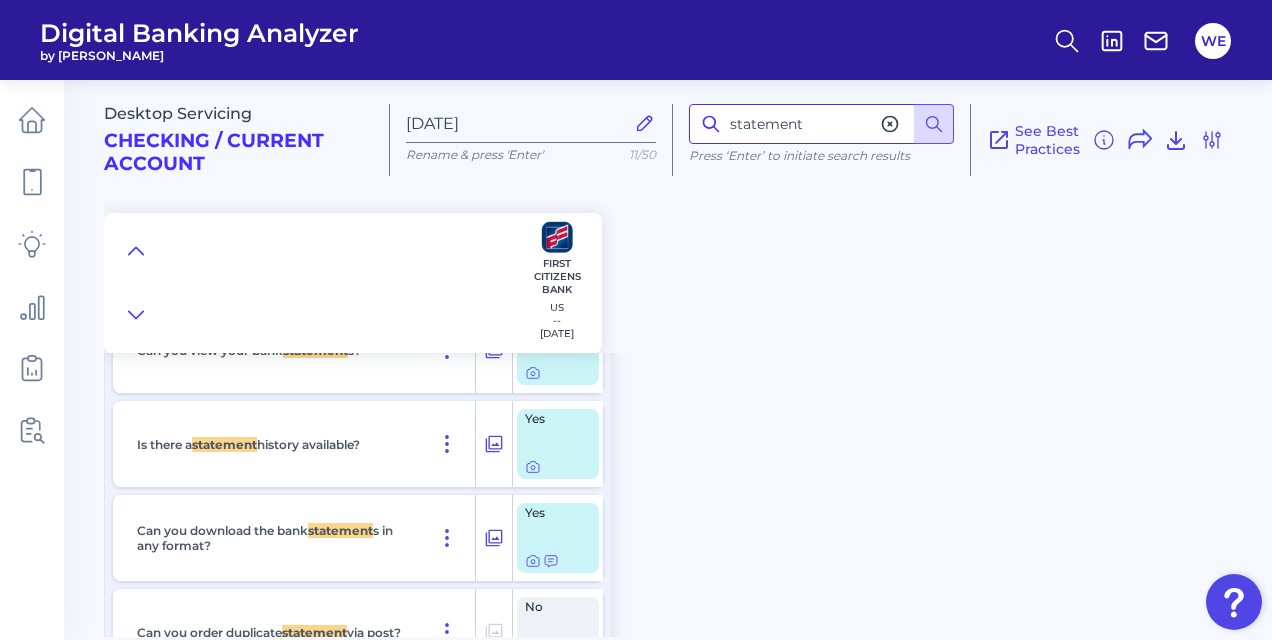 scroll, scrollTop: 448, scrollLeft: 0, axis: vertical 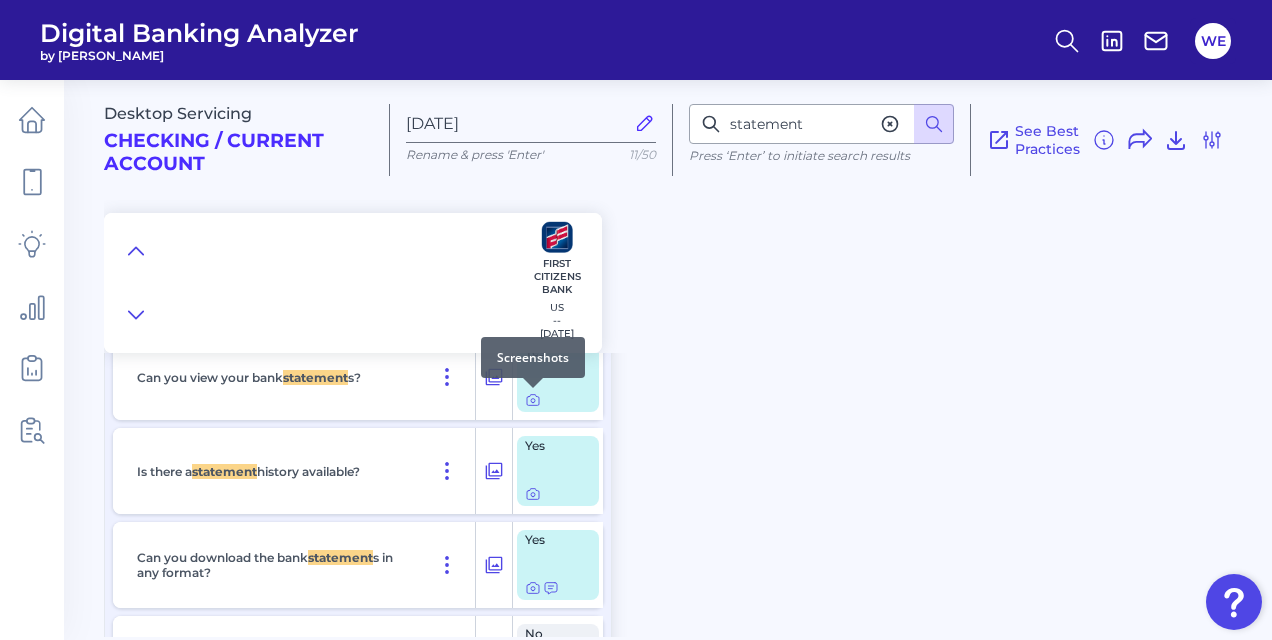 click at bounding box center (533, 388) 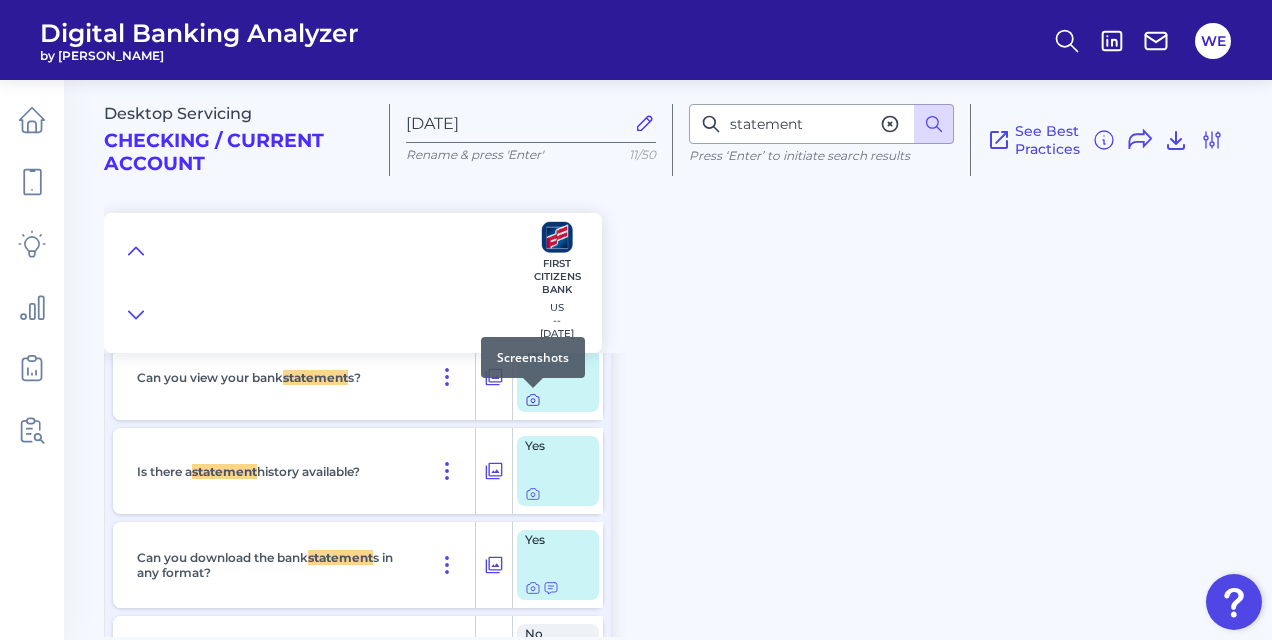 click 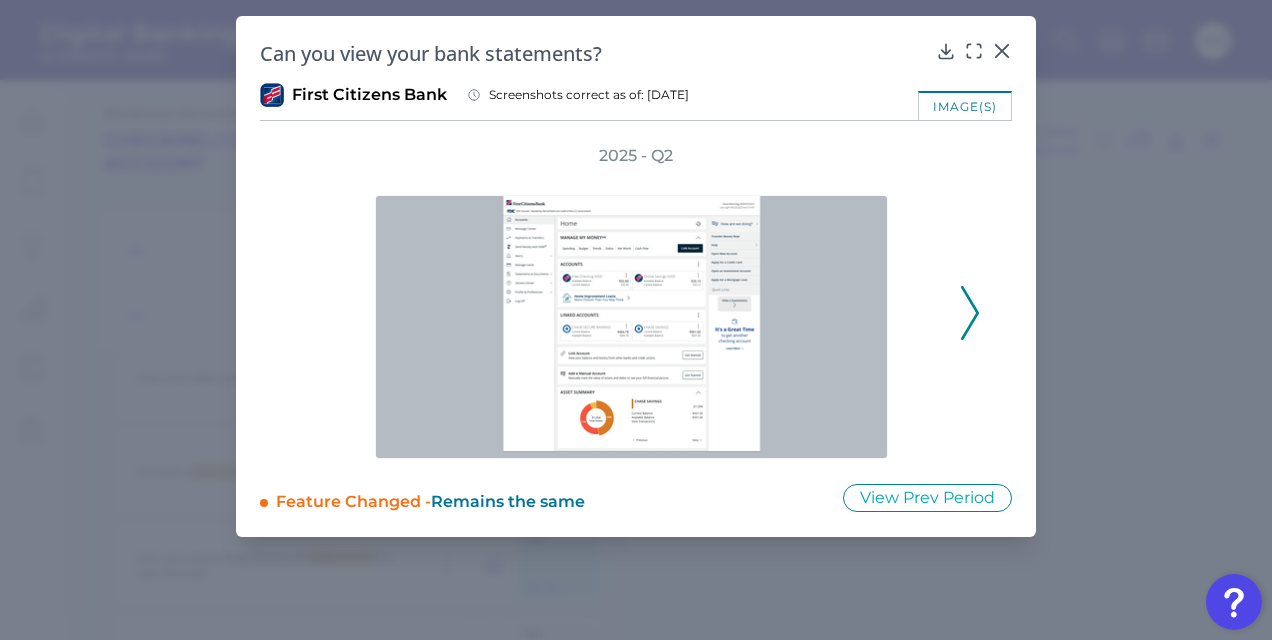 click 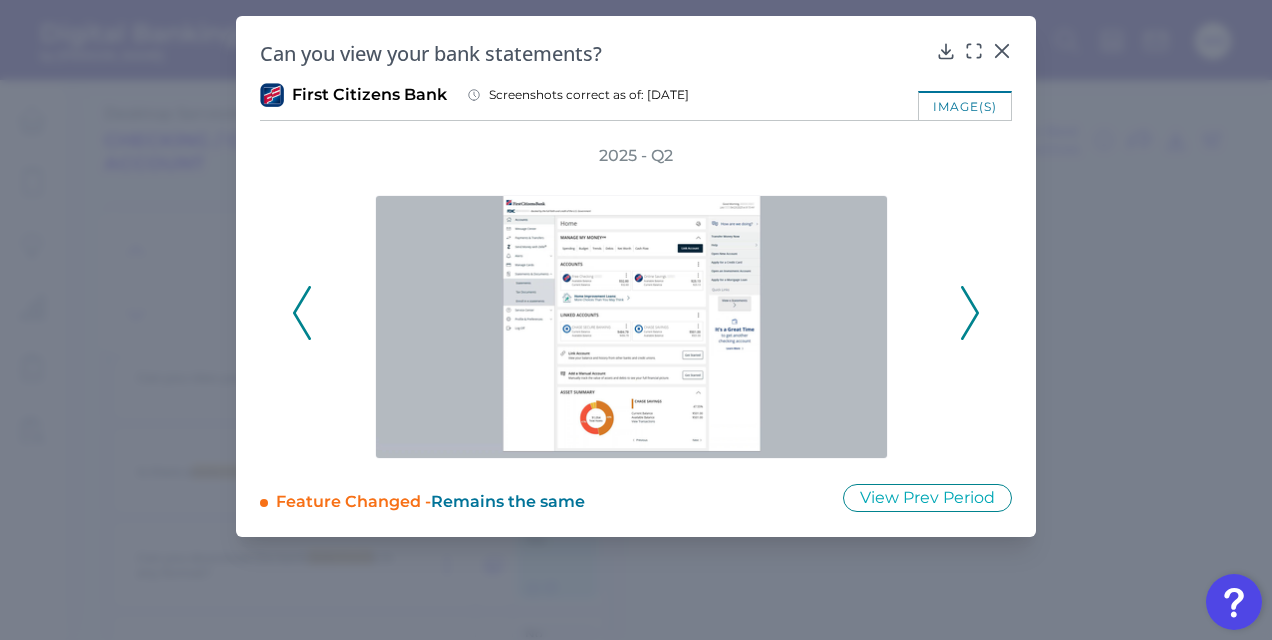 click 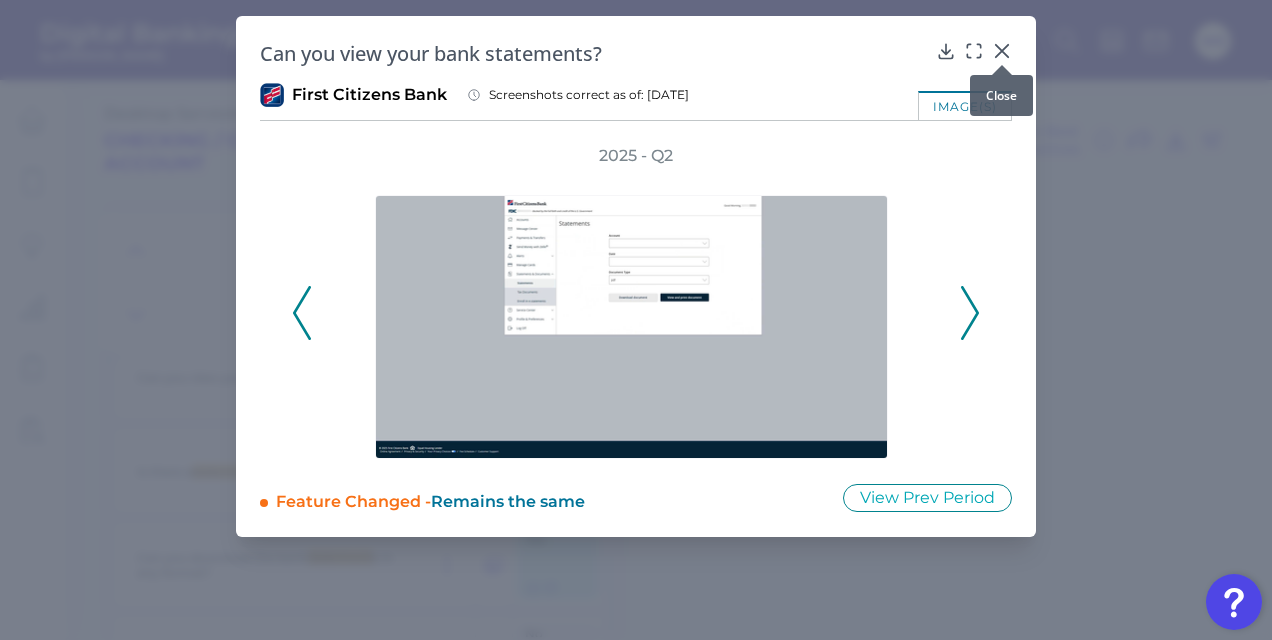 click at bounding box center [1002, 65] 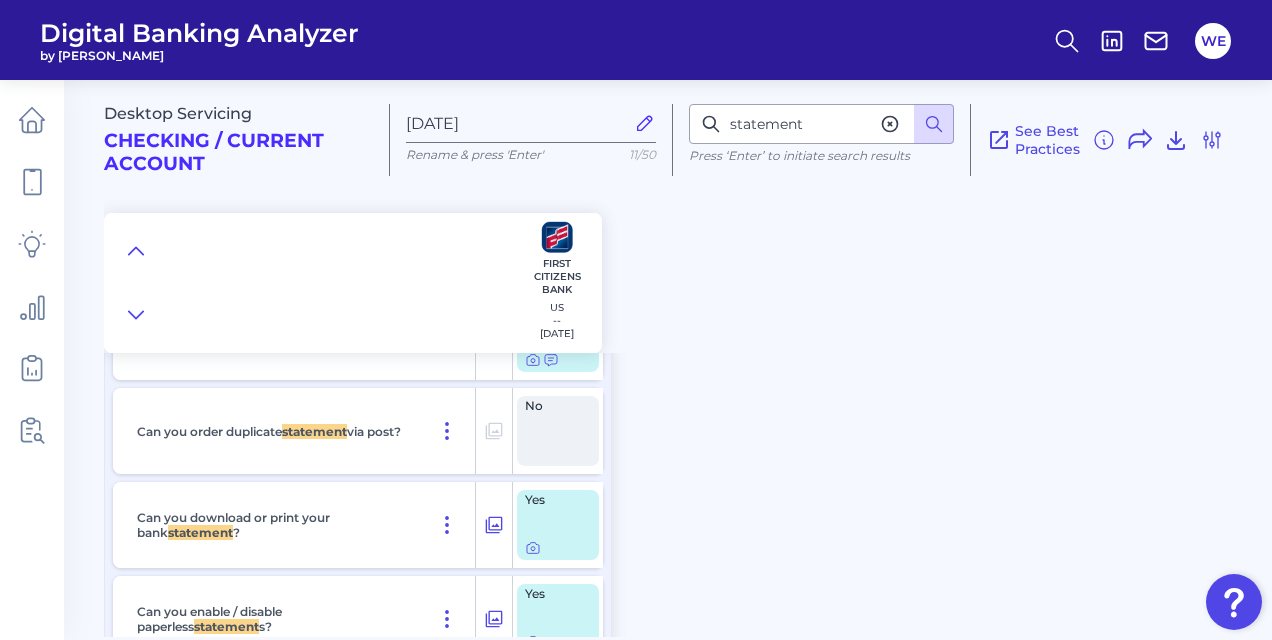 scroll, scrollTop: 678, scrollLeft: 0, axis: vertical 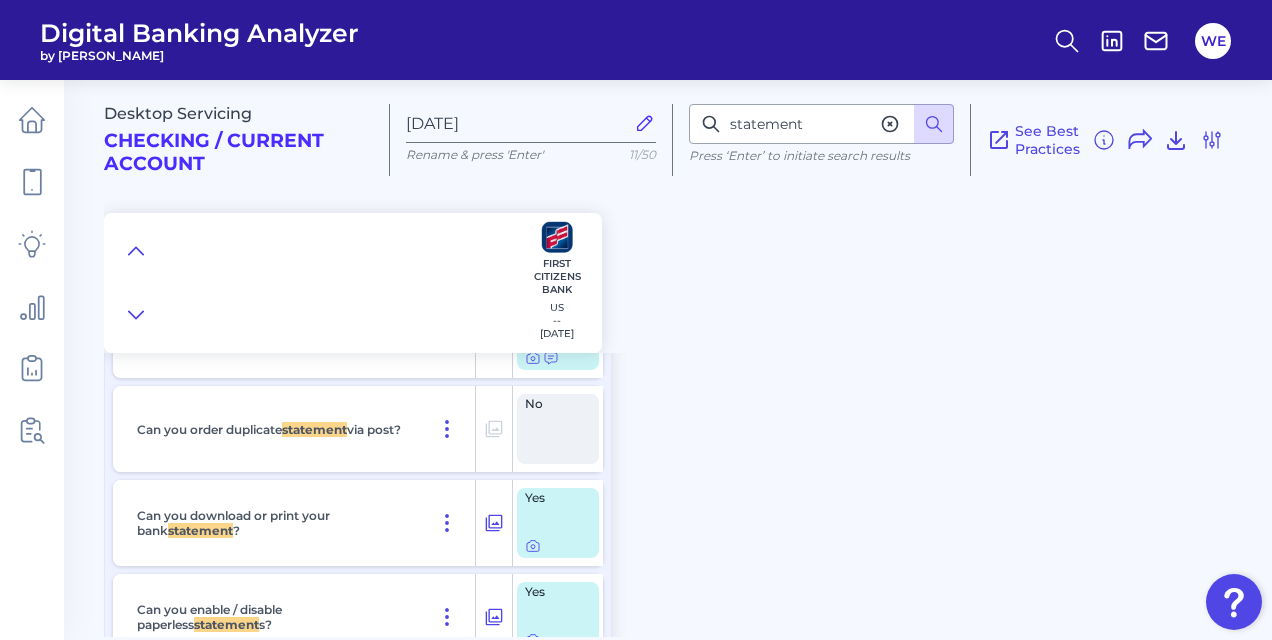 click 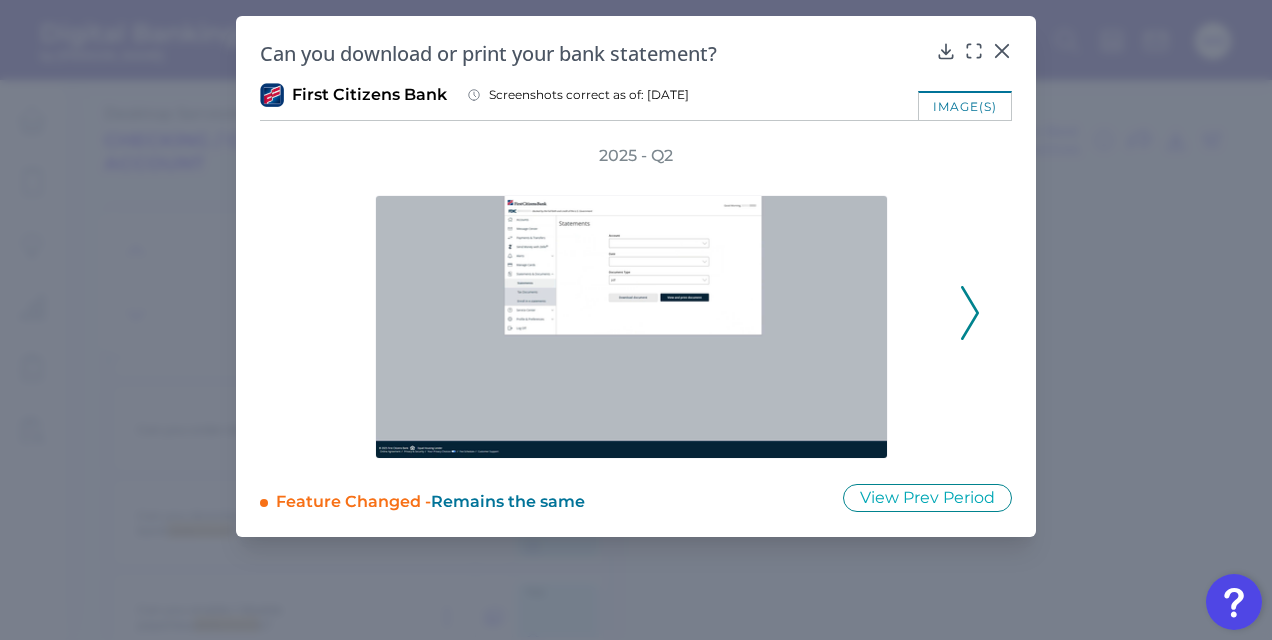 click 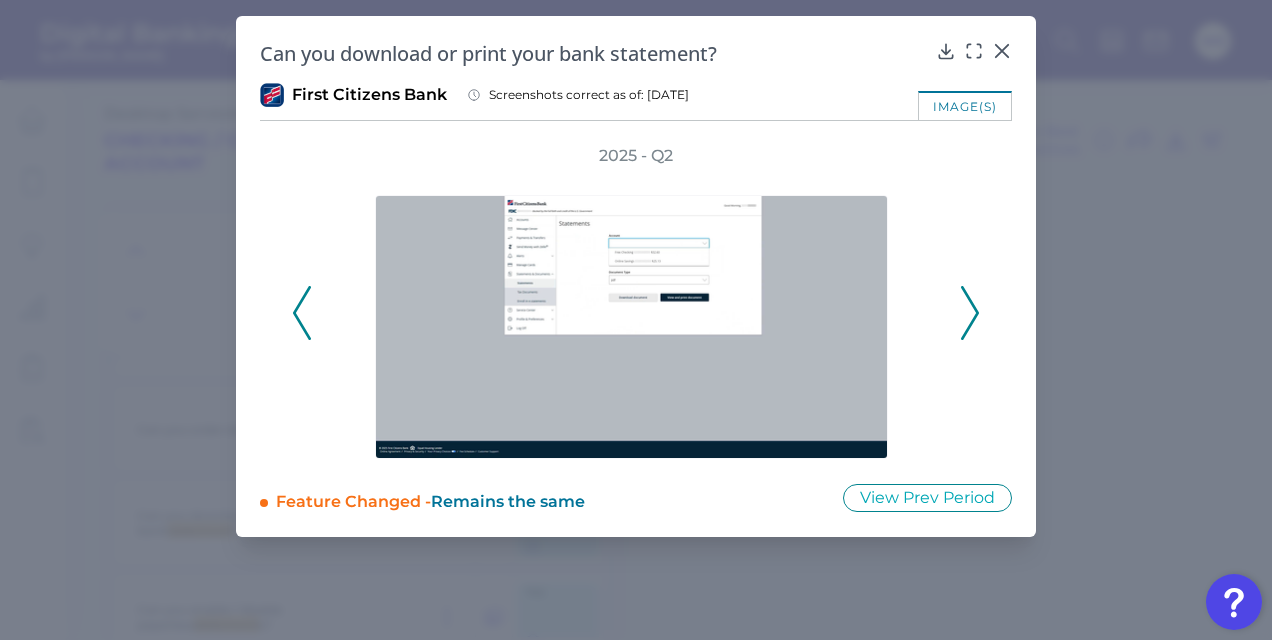 click 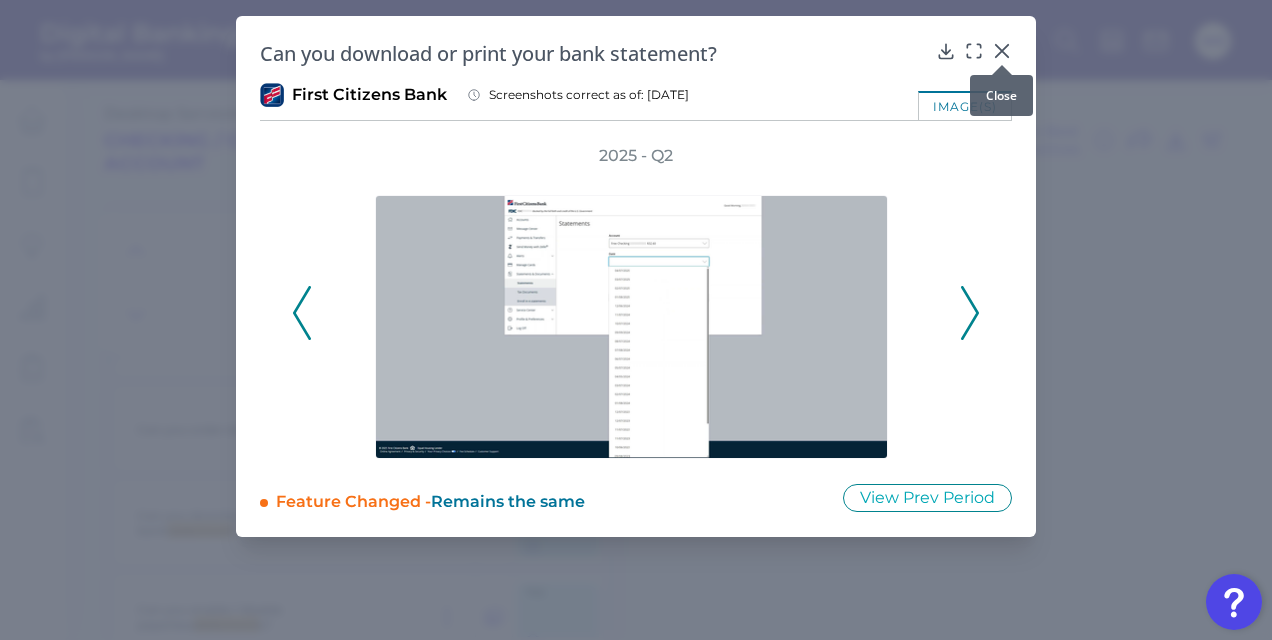 click at bounding box center (1002, 65) 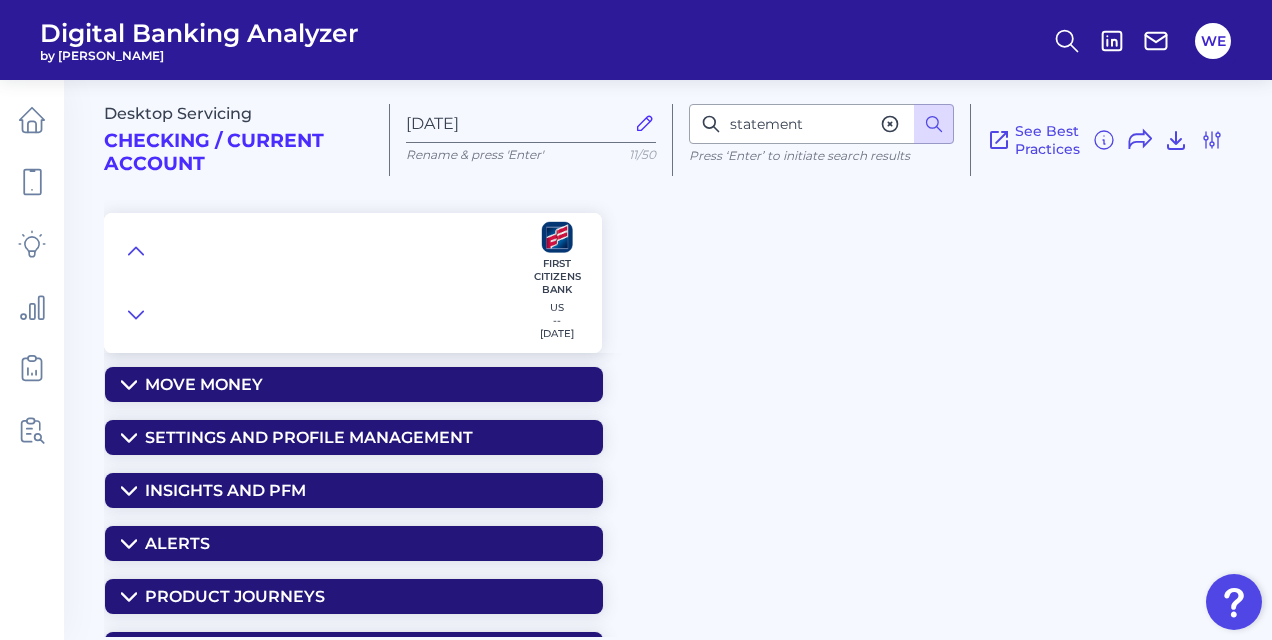 scroll, scrollTop: 995, scrollLeft: 0, axis: vertical 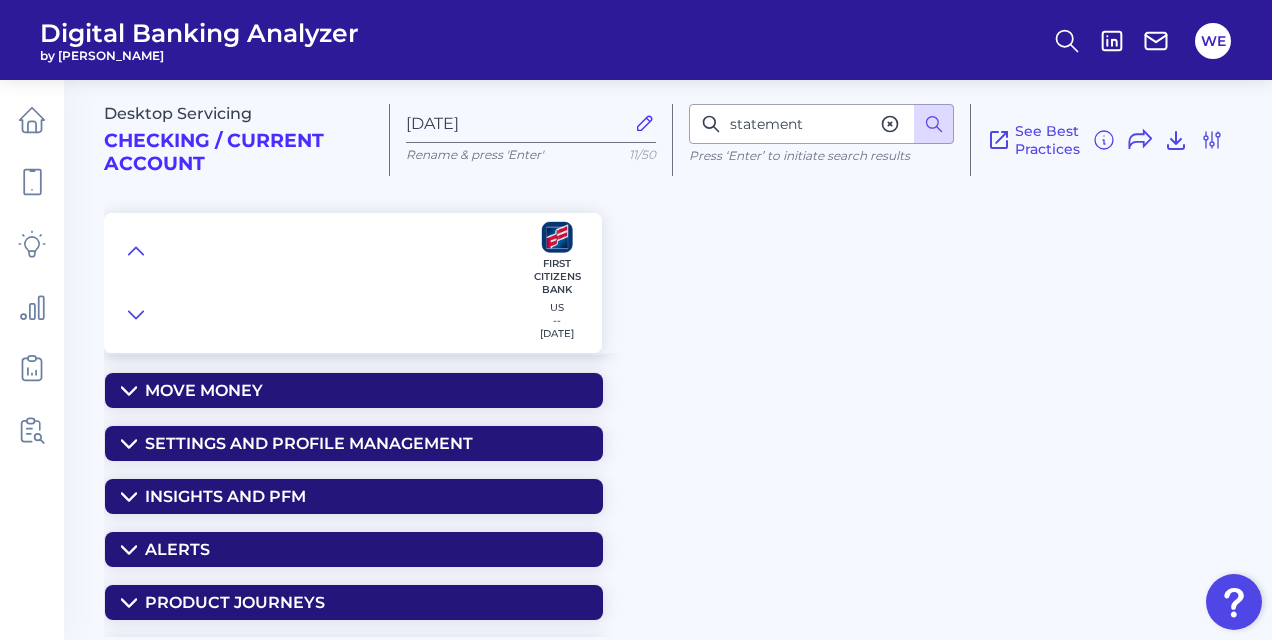 click on "Settings and Profile Management" at bounding box center [354, 443] 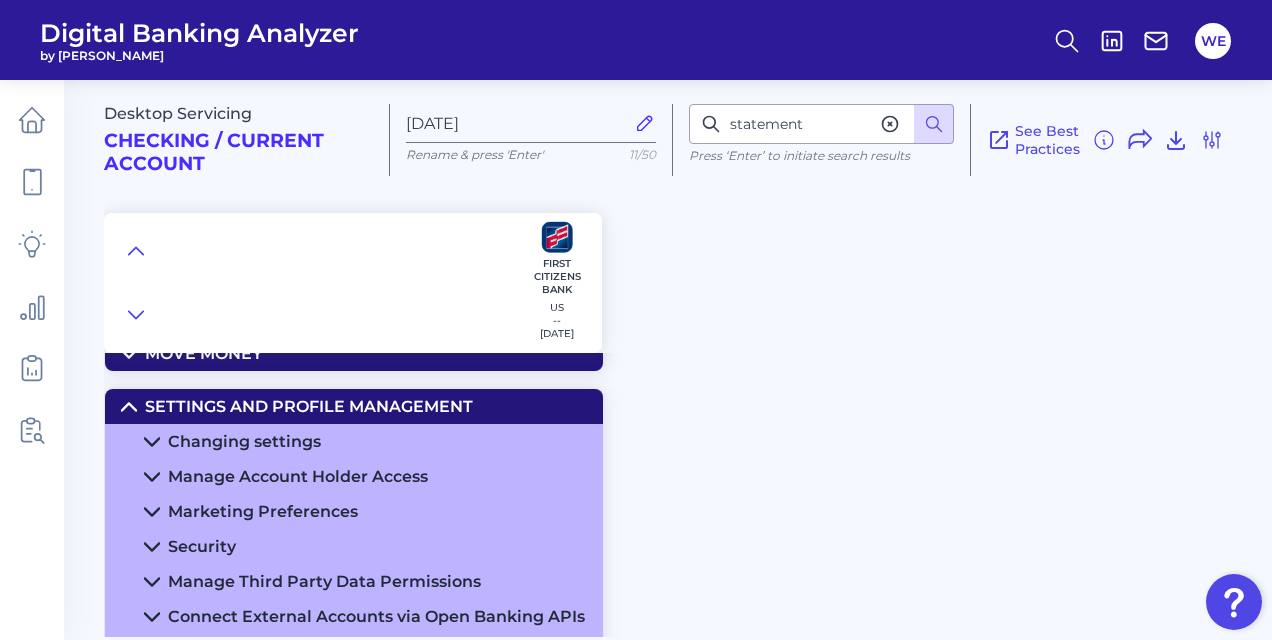 scroll, scrollTop: 1036, scrollLeft: 0, axis: vertical 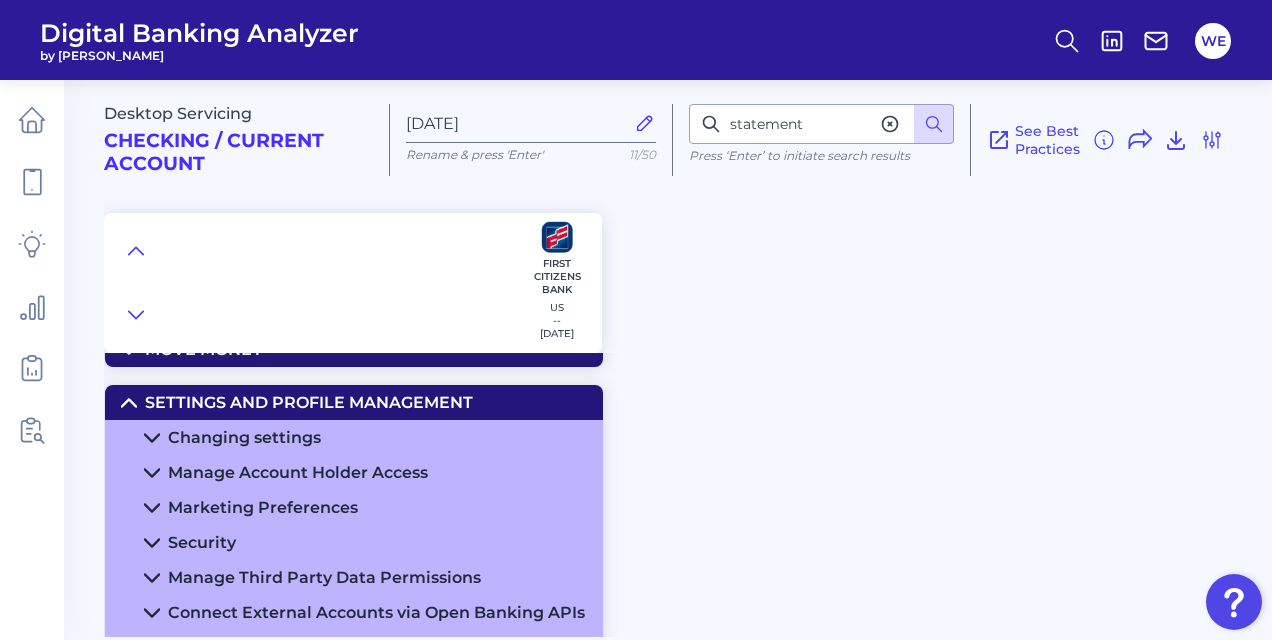 click 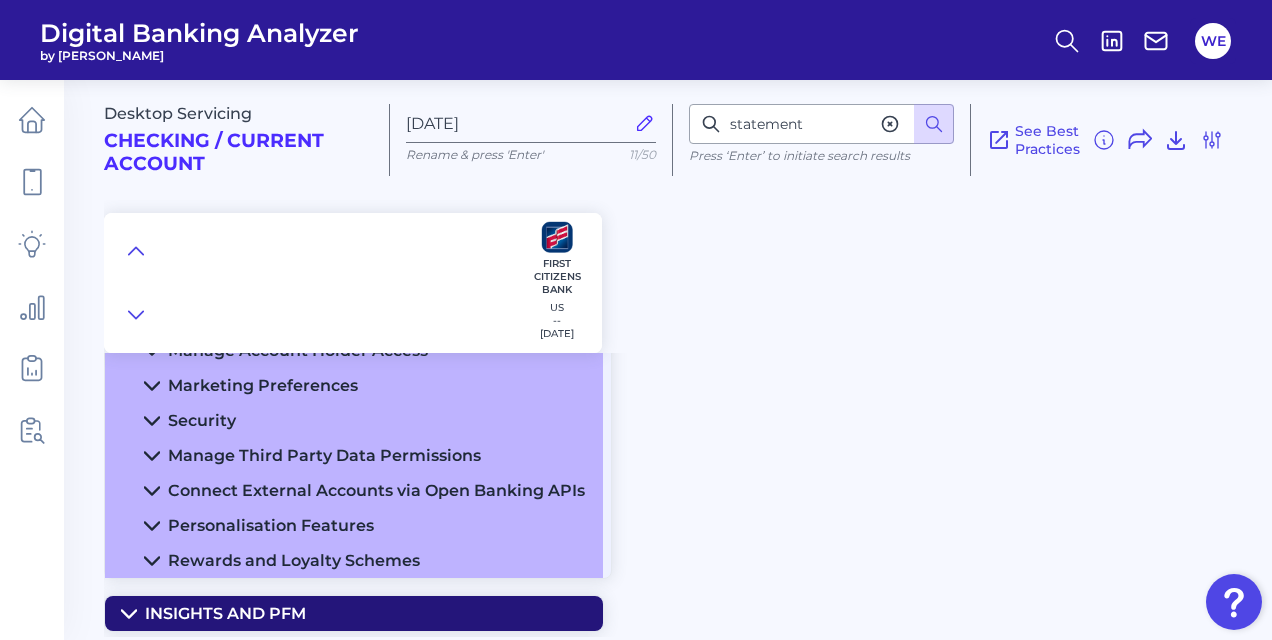 scroll, scrollTop: 1829, scrollLeft: 0, axis: vertical 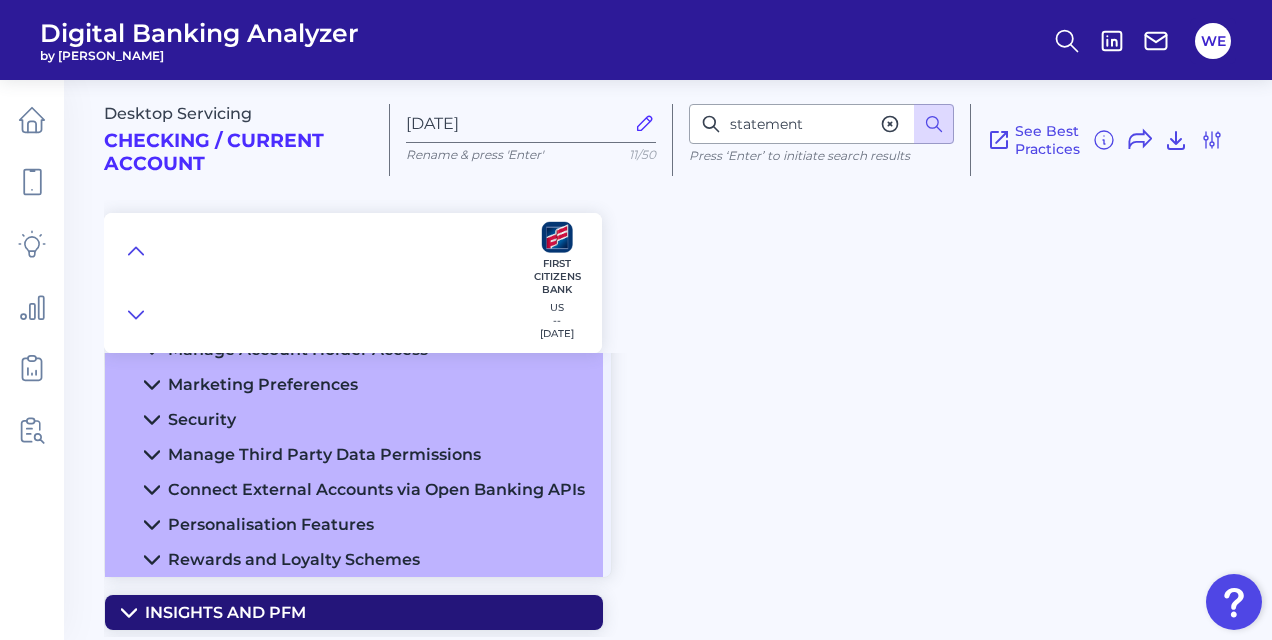 click 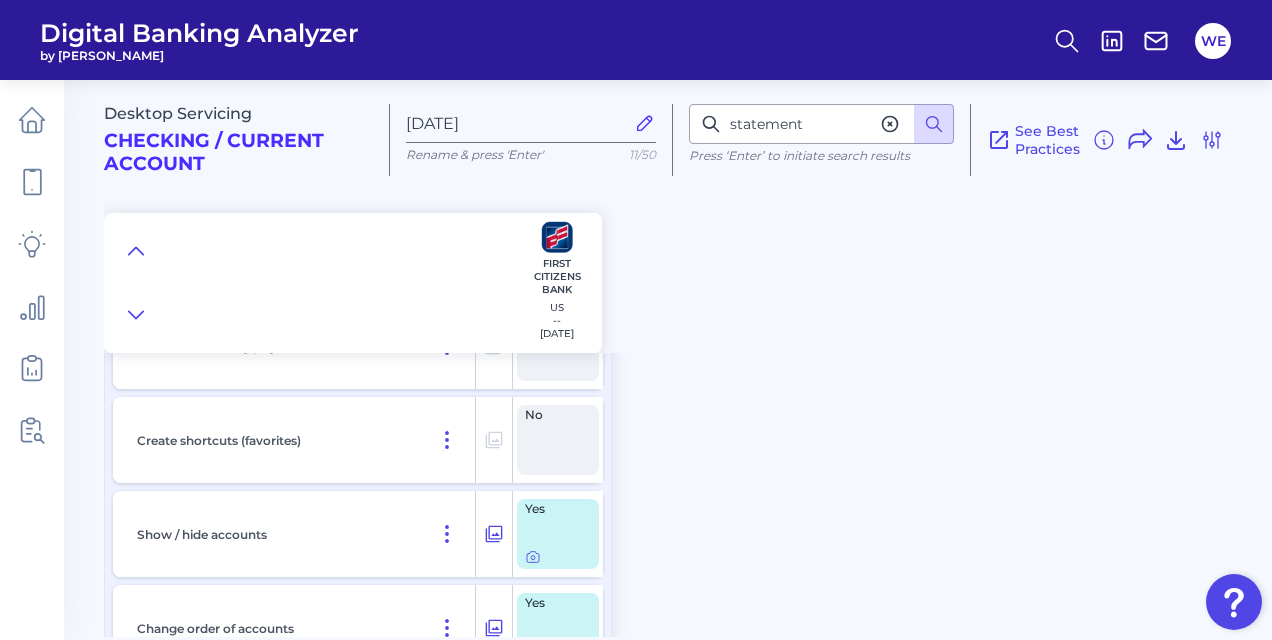 scroll, scrollTop: 2133, scrollLeft: 0, axis: vertical 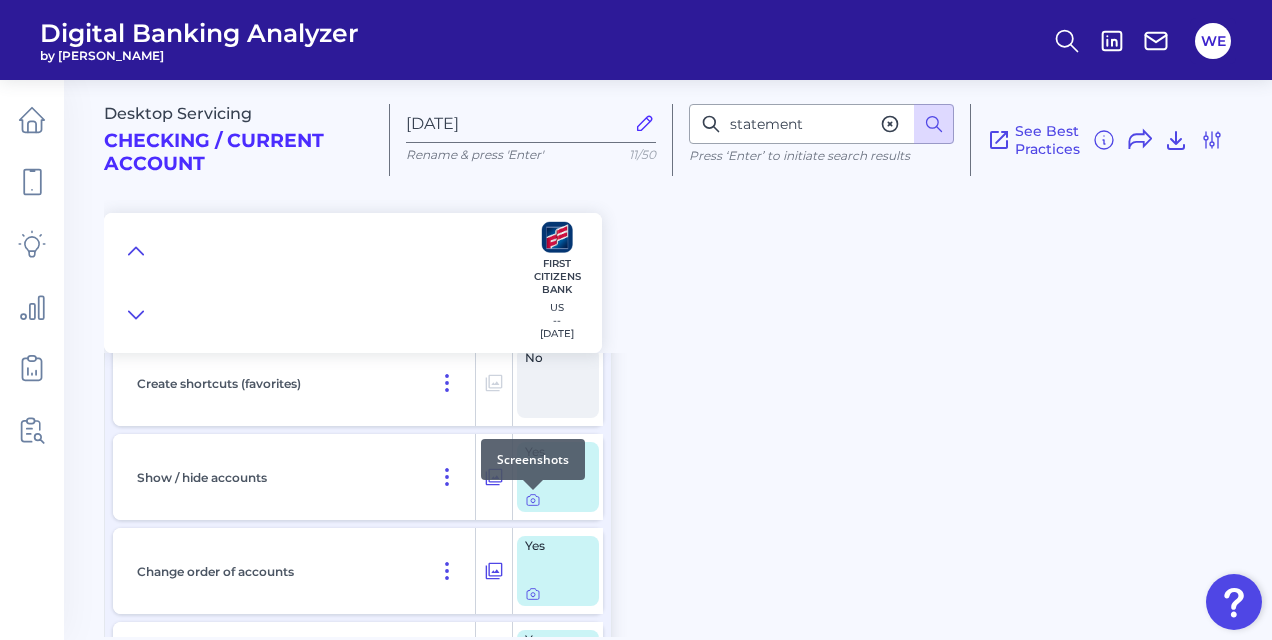 click at bounding box center [533, 490] 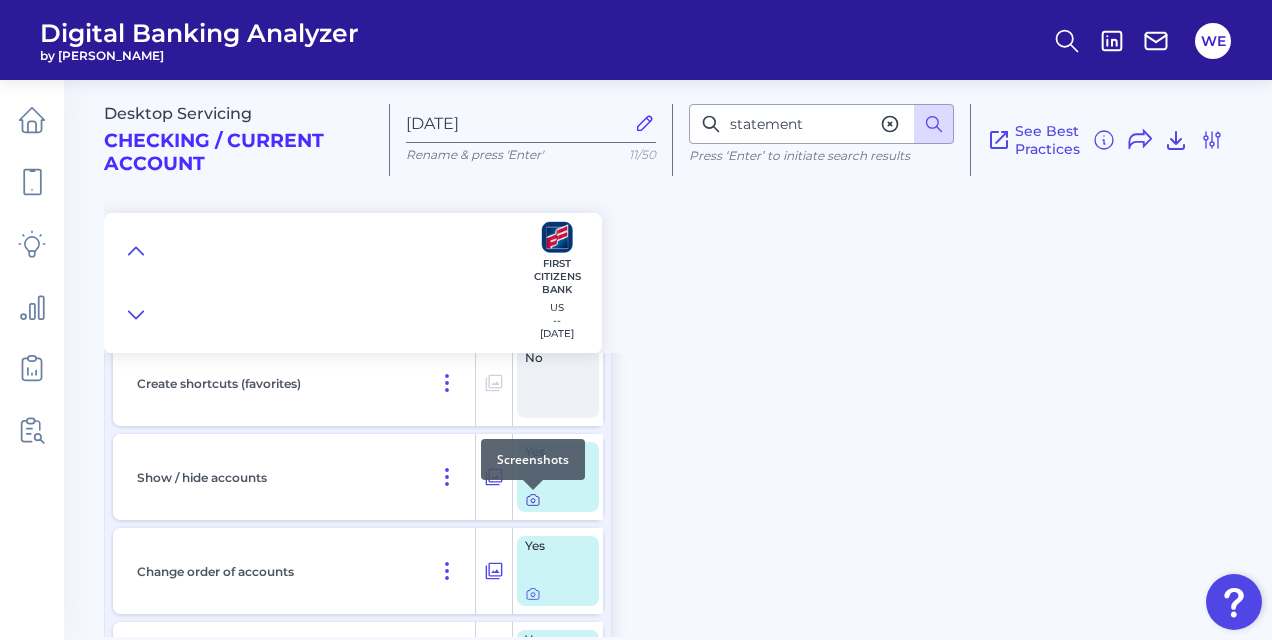 click 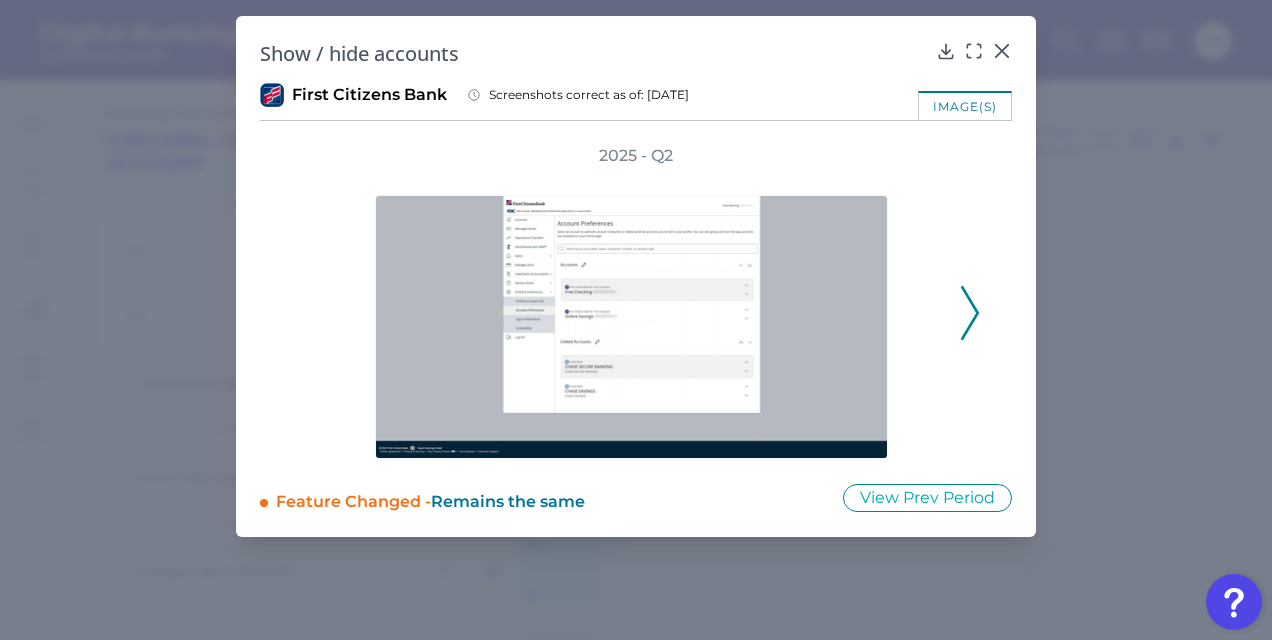 click 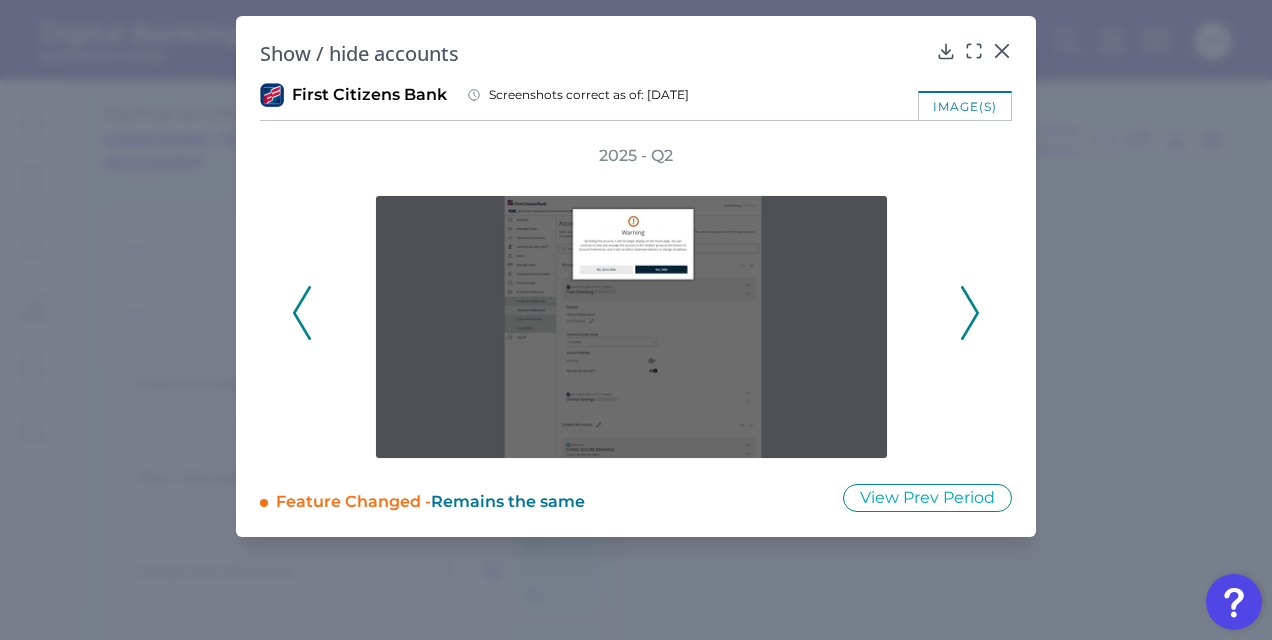 click 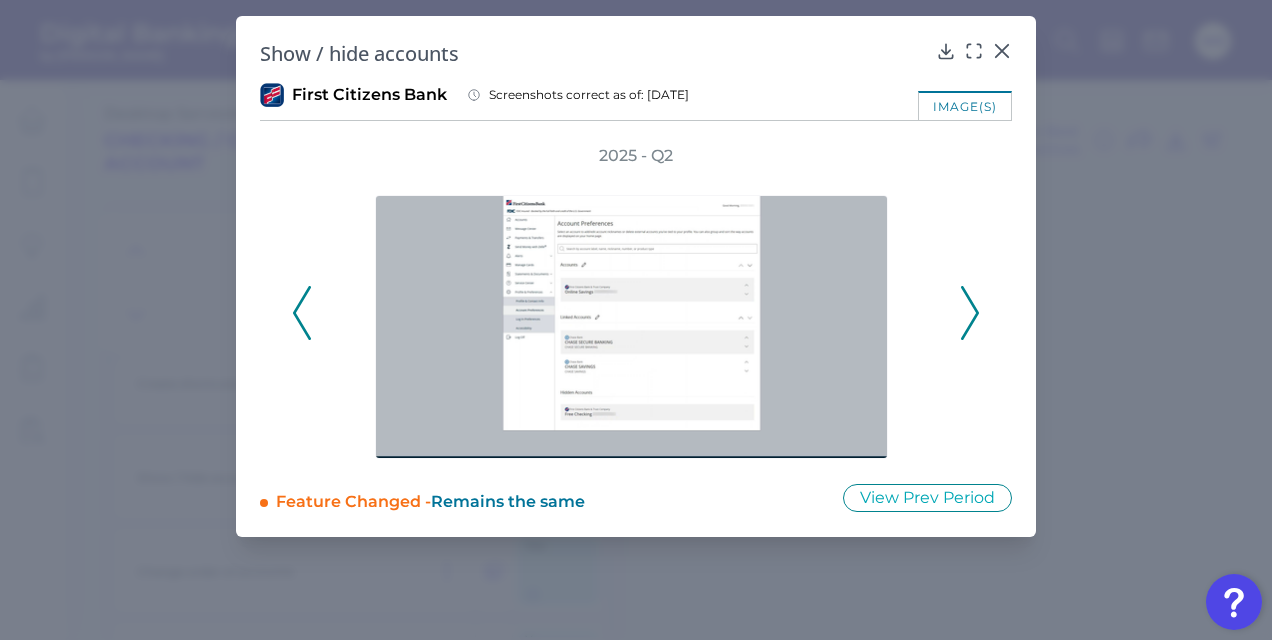 click 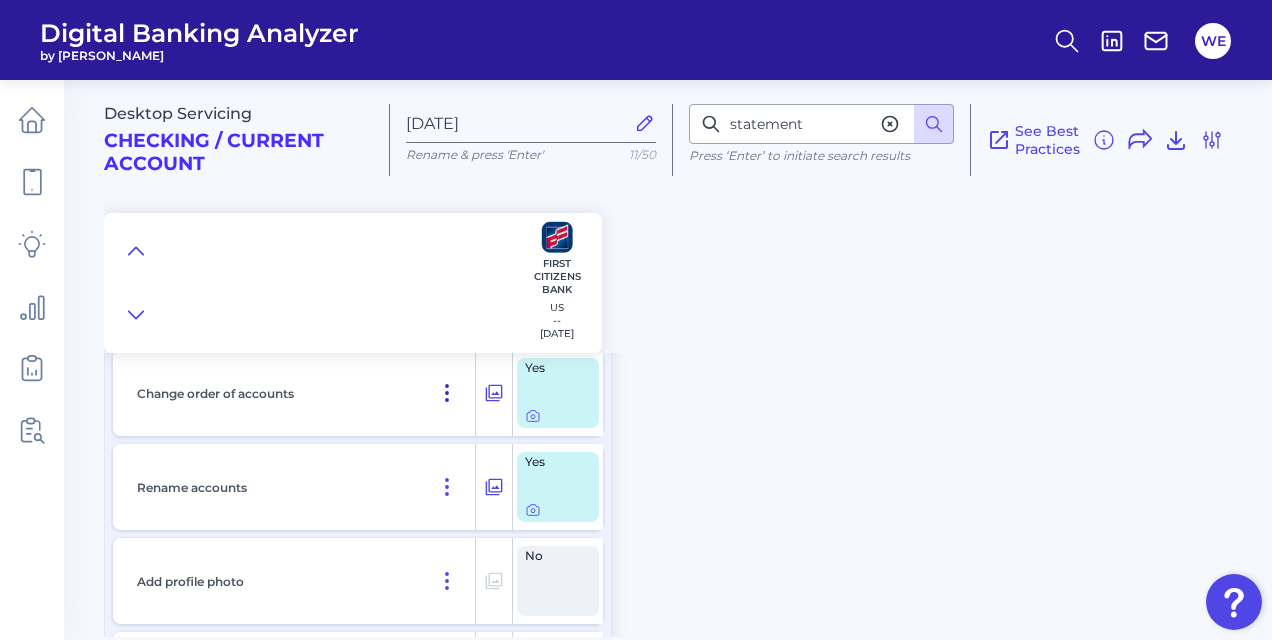 scroll, scrollTop: 2312, scrollLeft: 0, axis: vertical 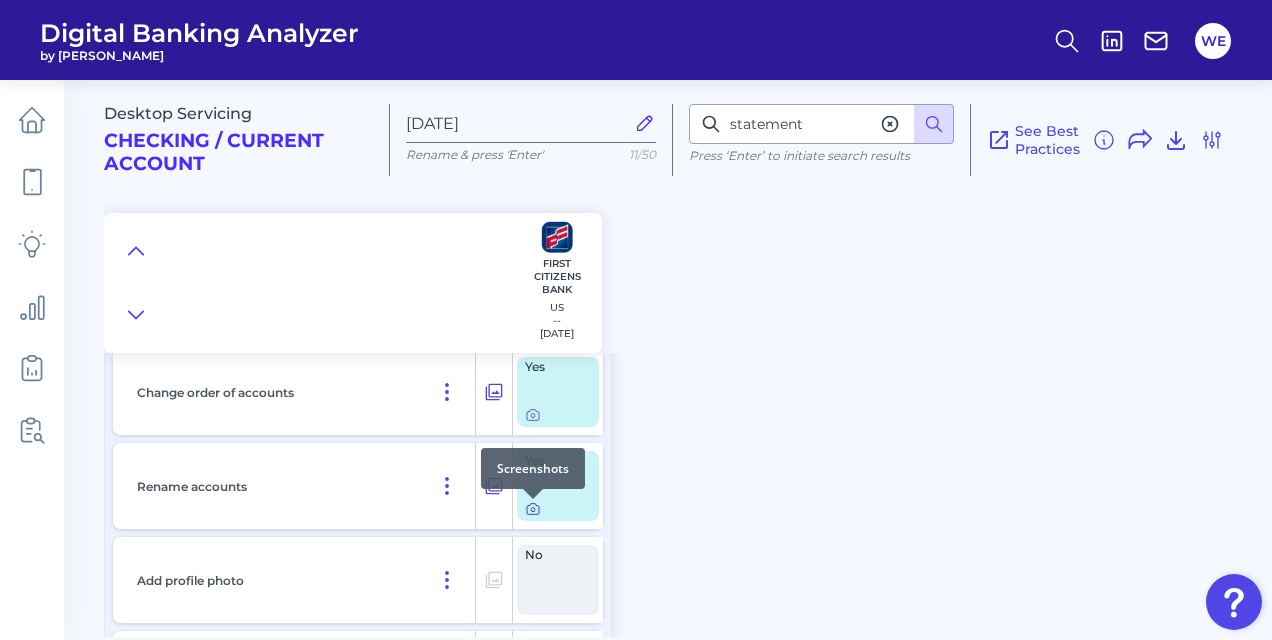 click 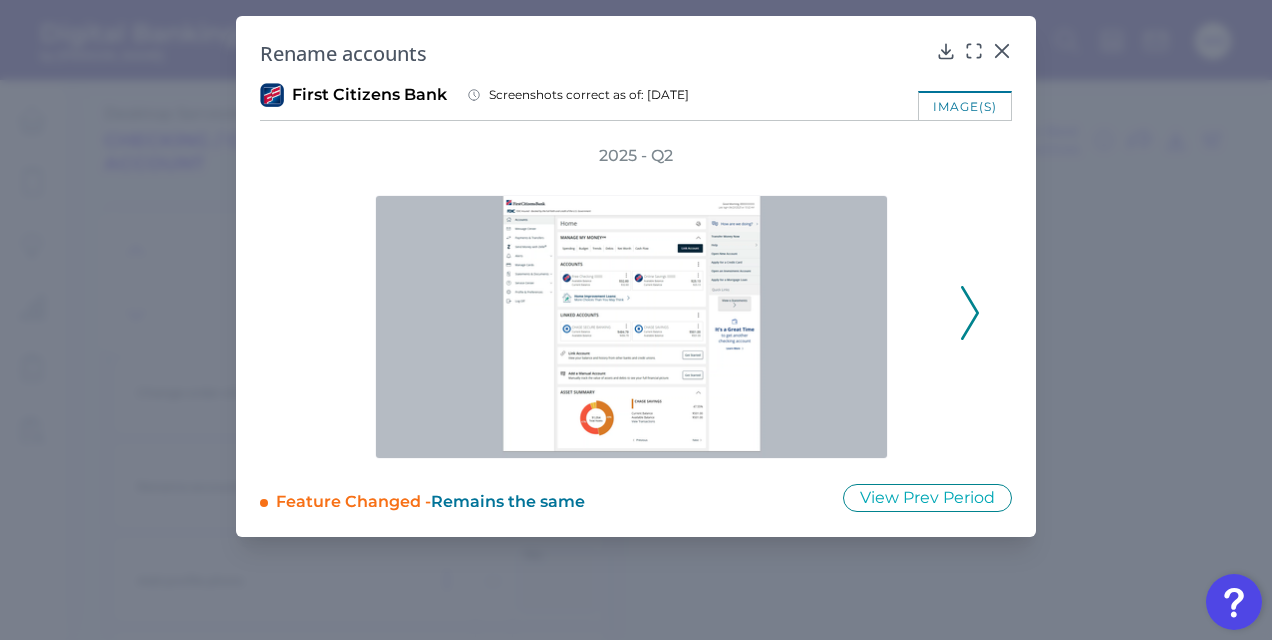 click 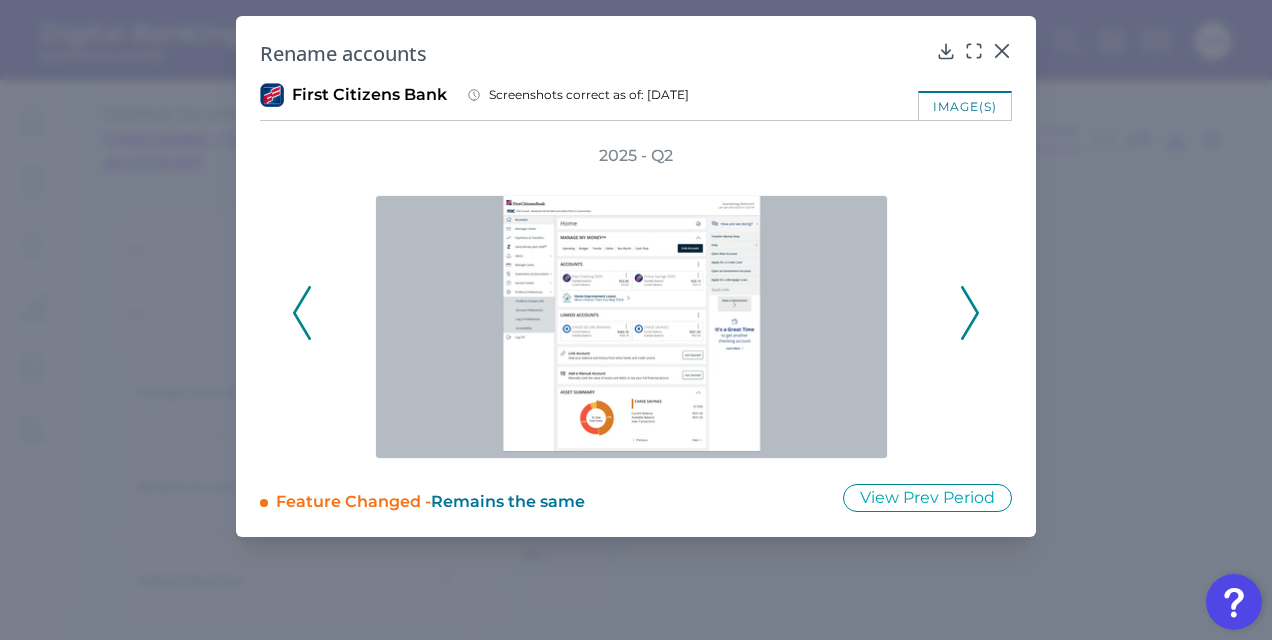 click 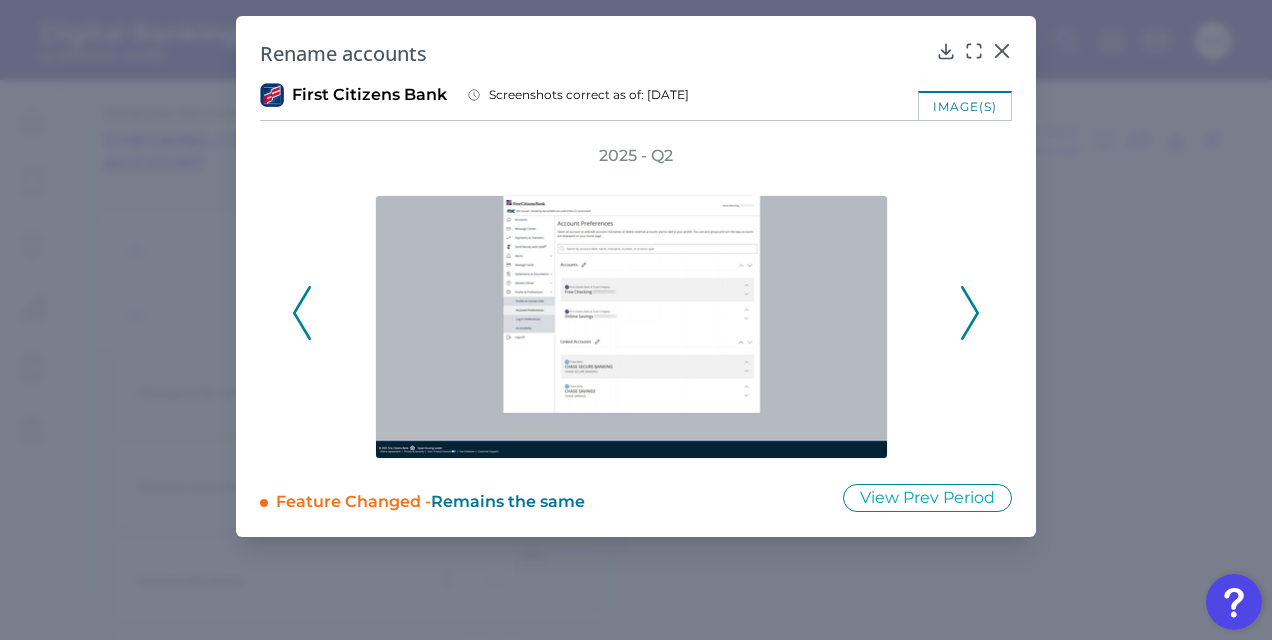 click 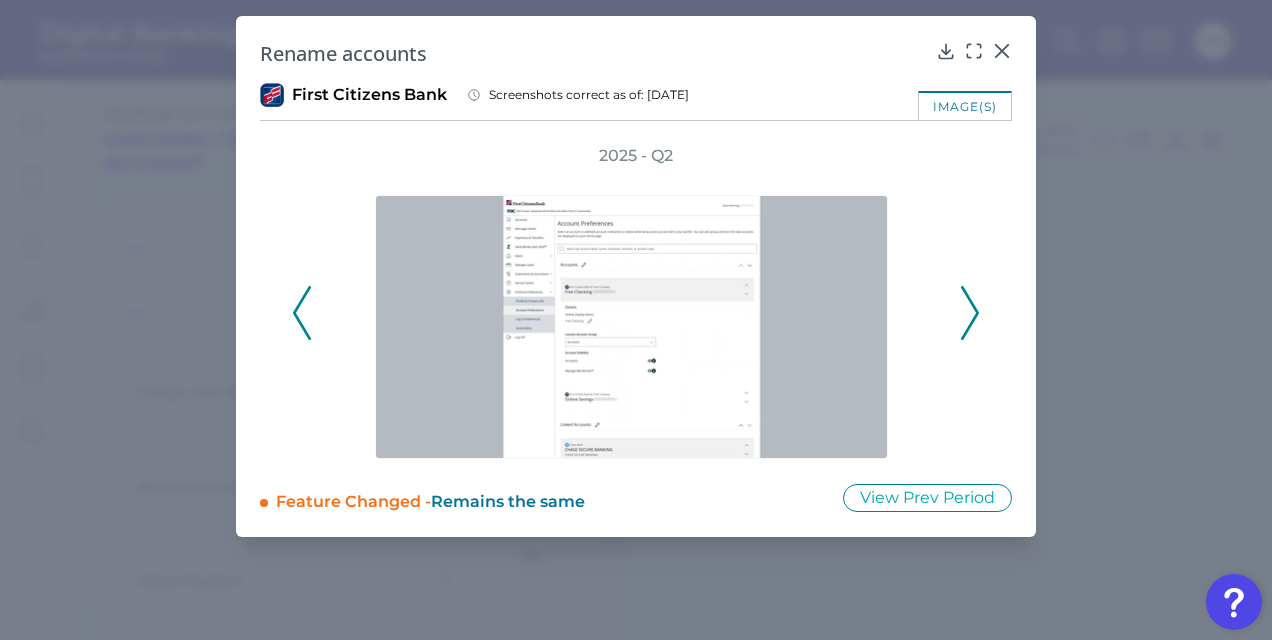 click 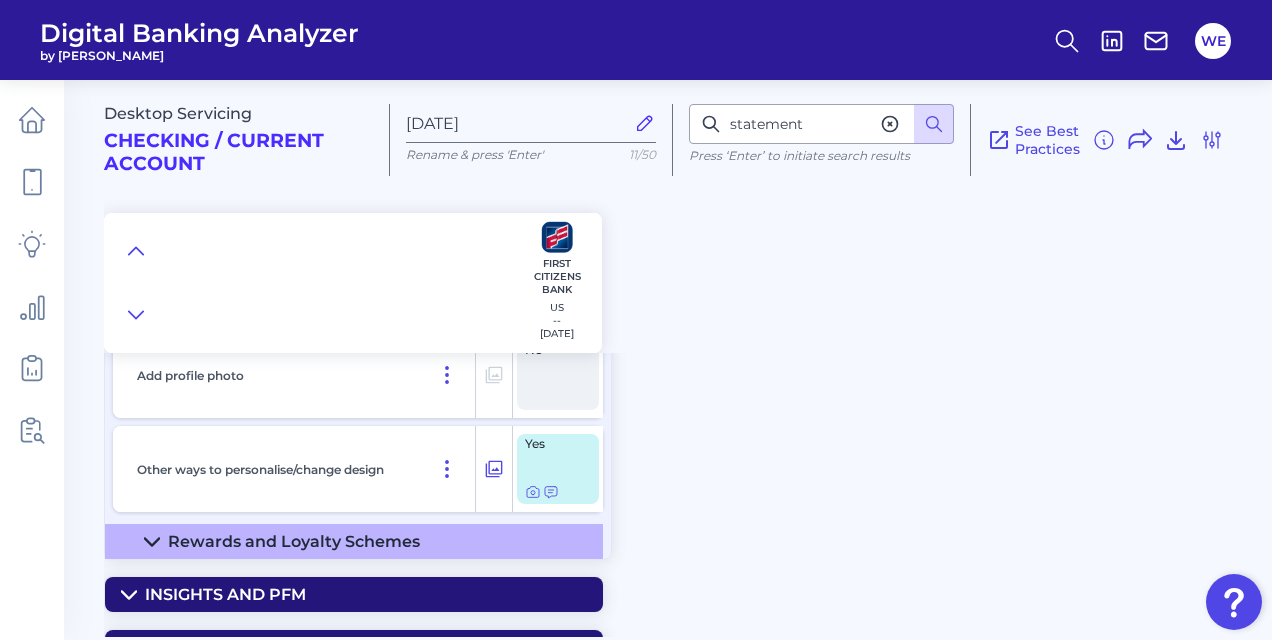 scroll, scrollTop: 2518, scrollLeft: 0, axis: vertical 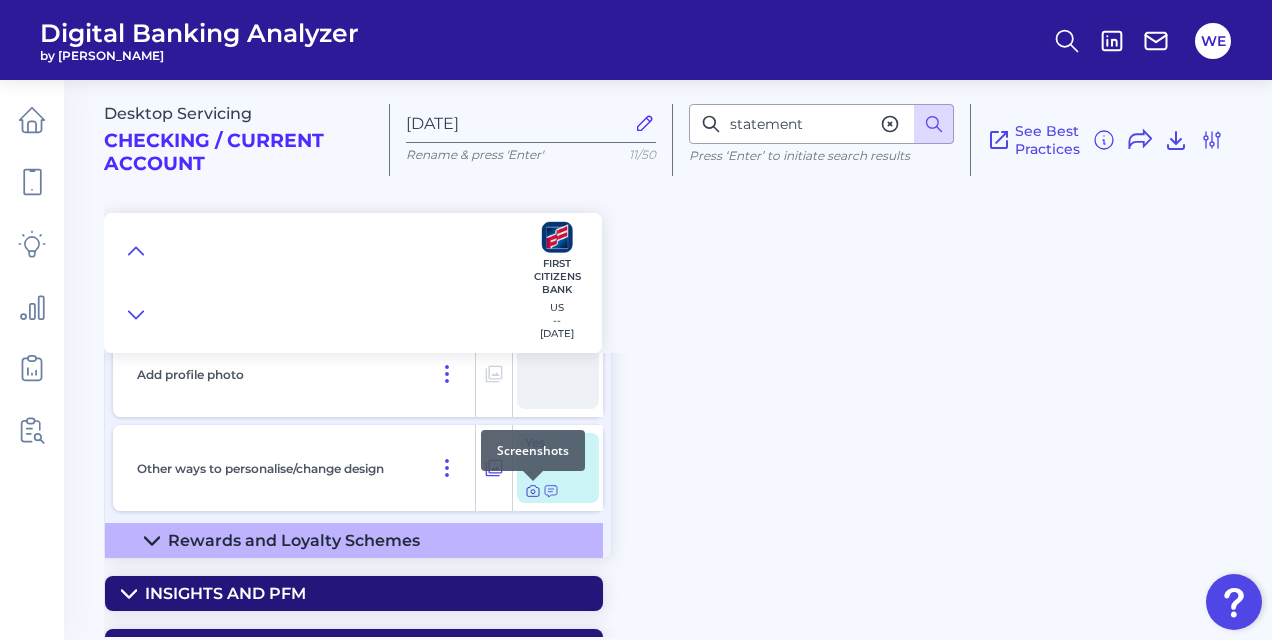 click 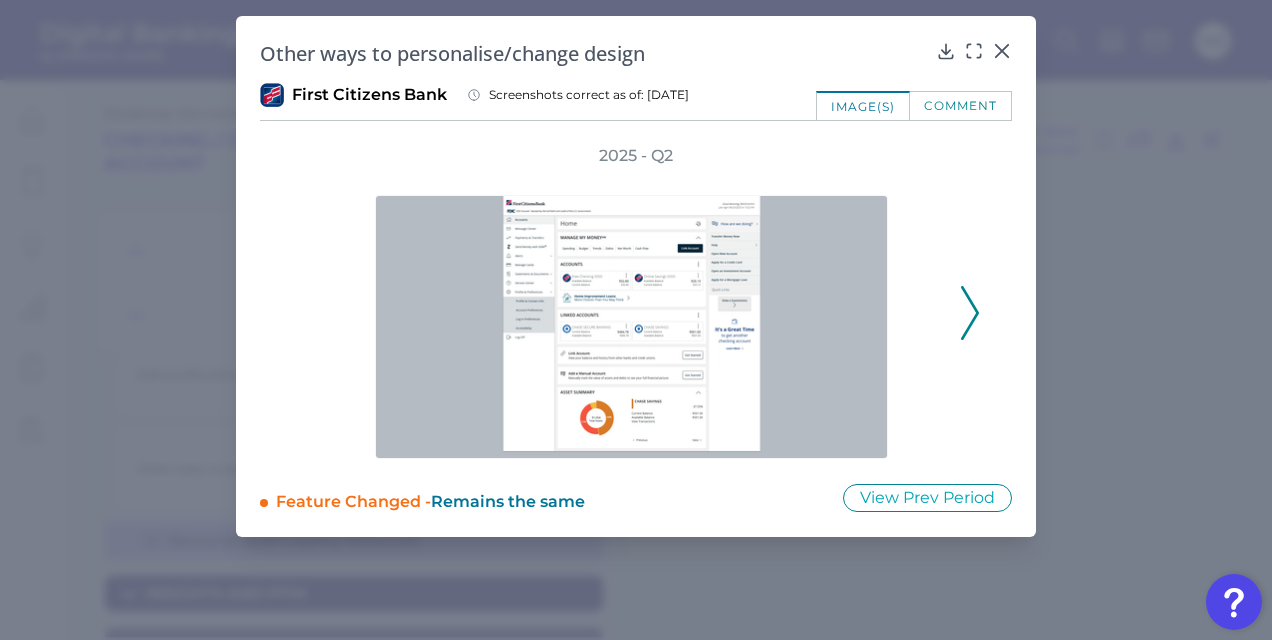 click on "2025 - Q2" at bounding box center [636, 302] 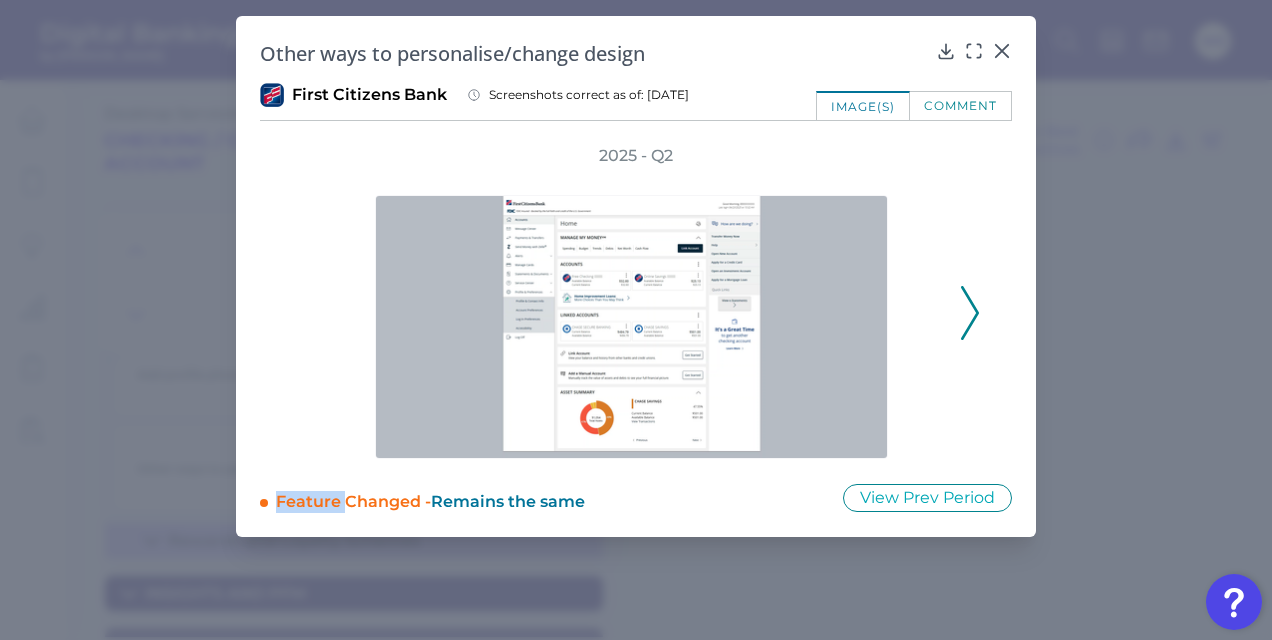 click on "2025 - Q2" at bounding box center [636, 302] 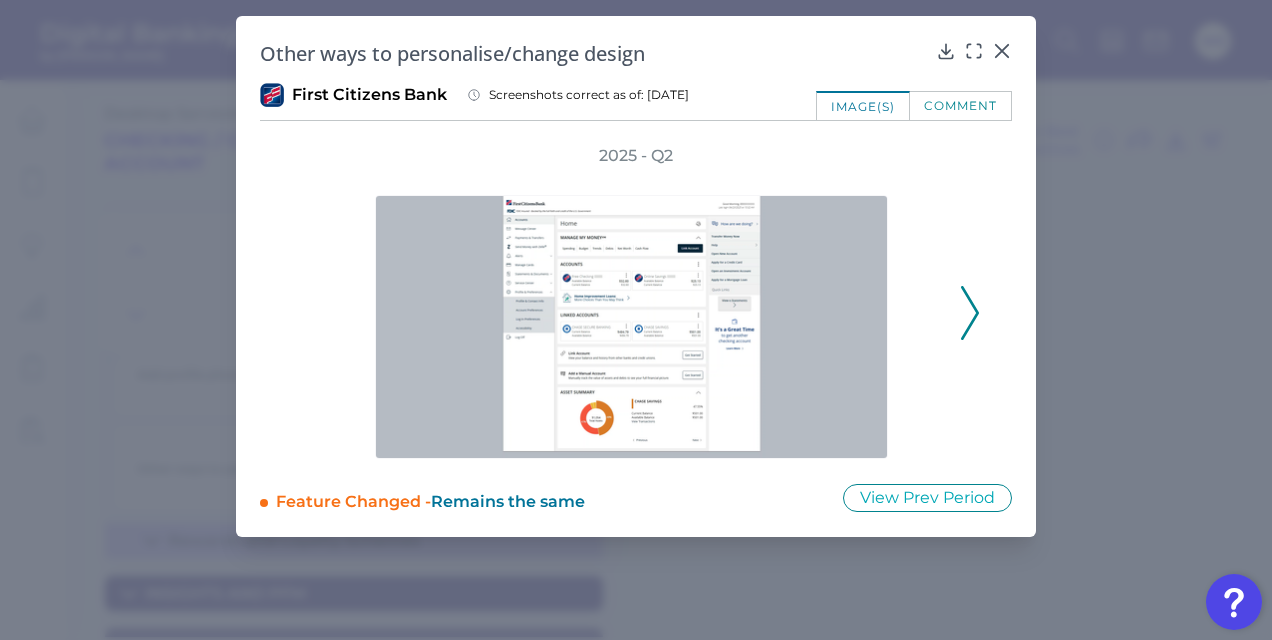 click on "2025 - Q2" at bounding box center (636, 302) 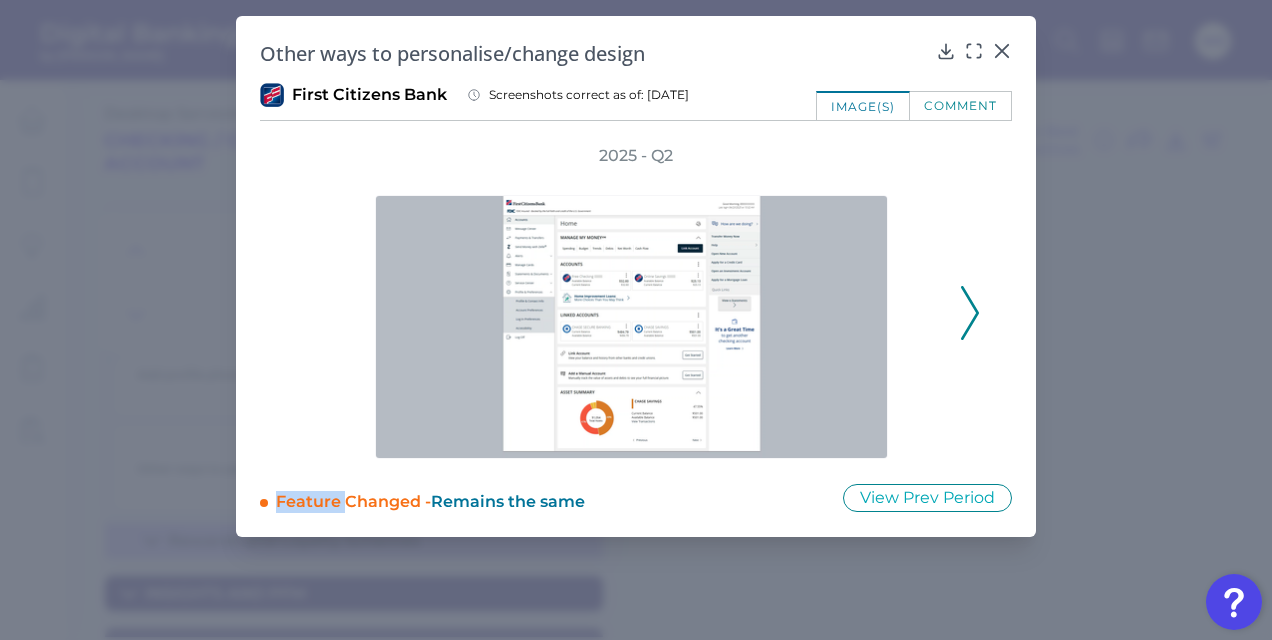 click on "2025 - Q2" at bounding box center [636, 302] 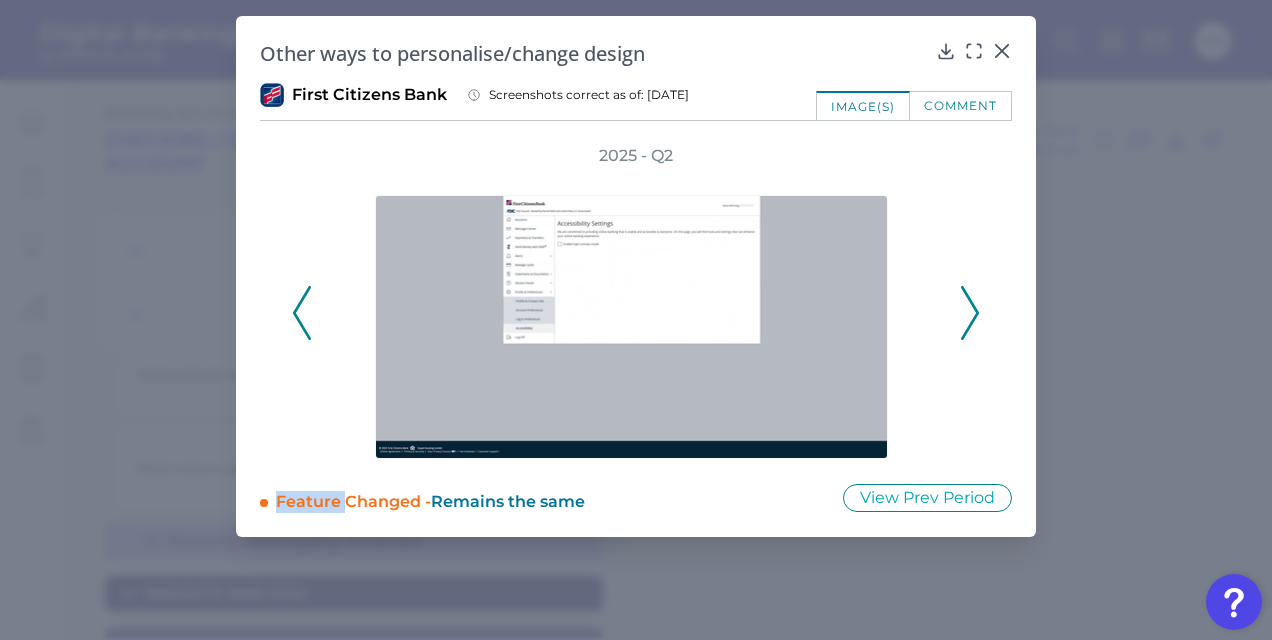 click 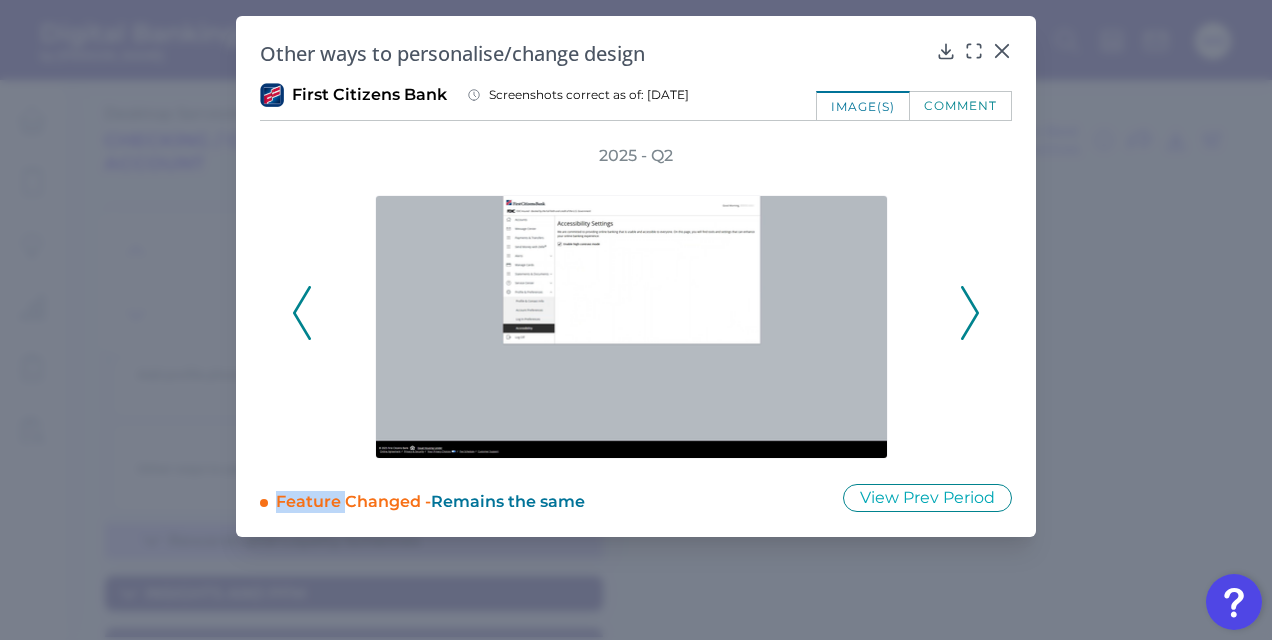 click 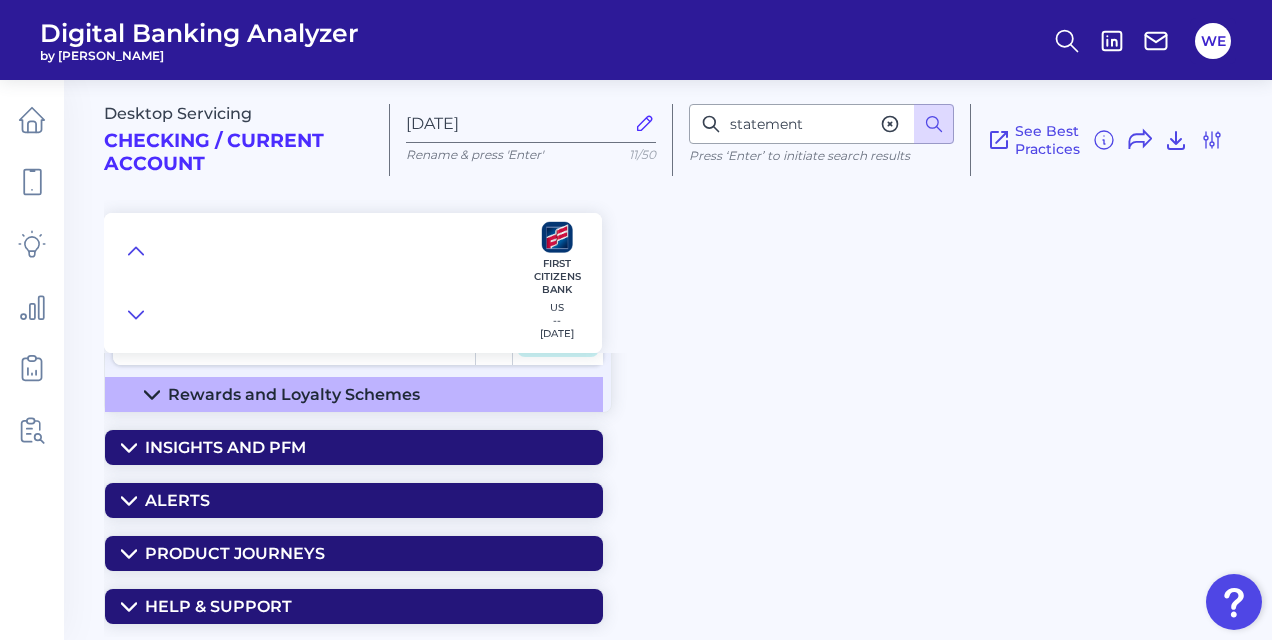 scroll, scrollTop: 2665, scrollLeft: 0, axis: vertical 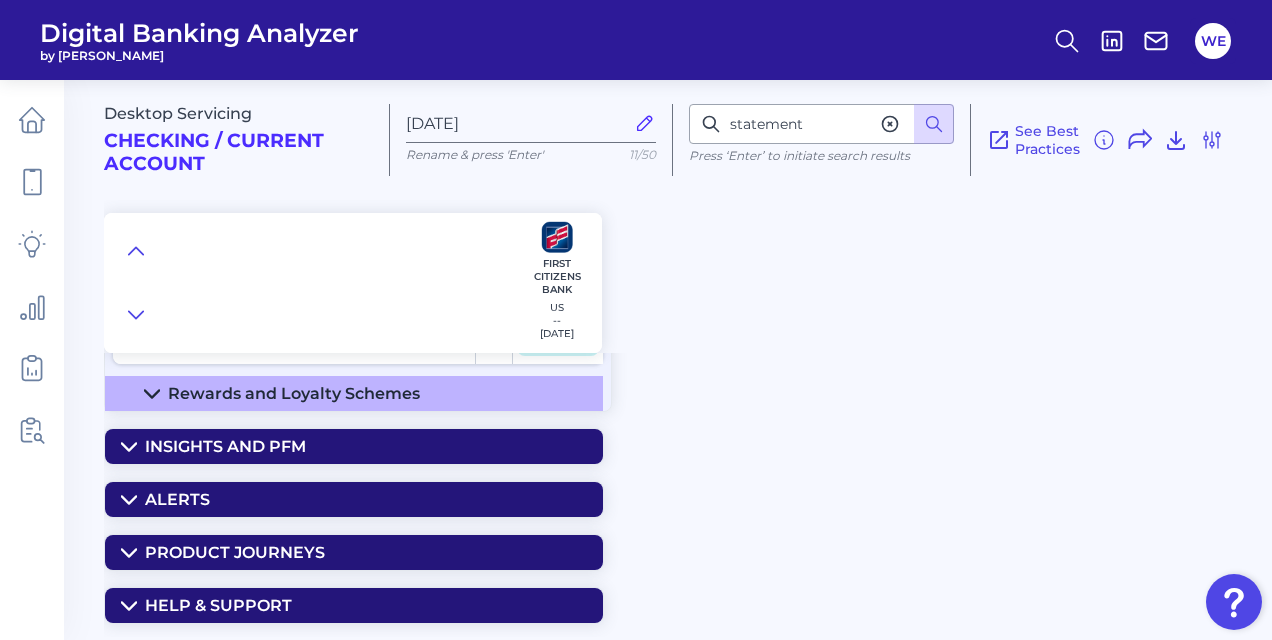 click on "Rewards and Loyalty Schemes" at bounding box center (294, 393) 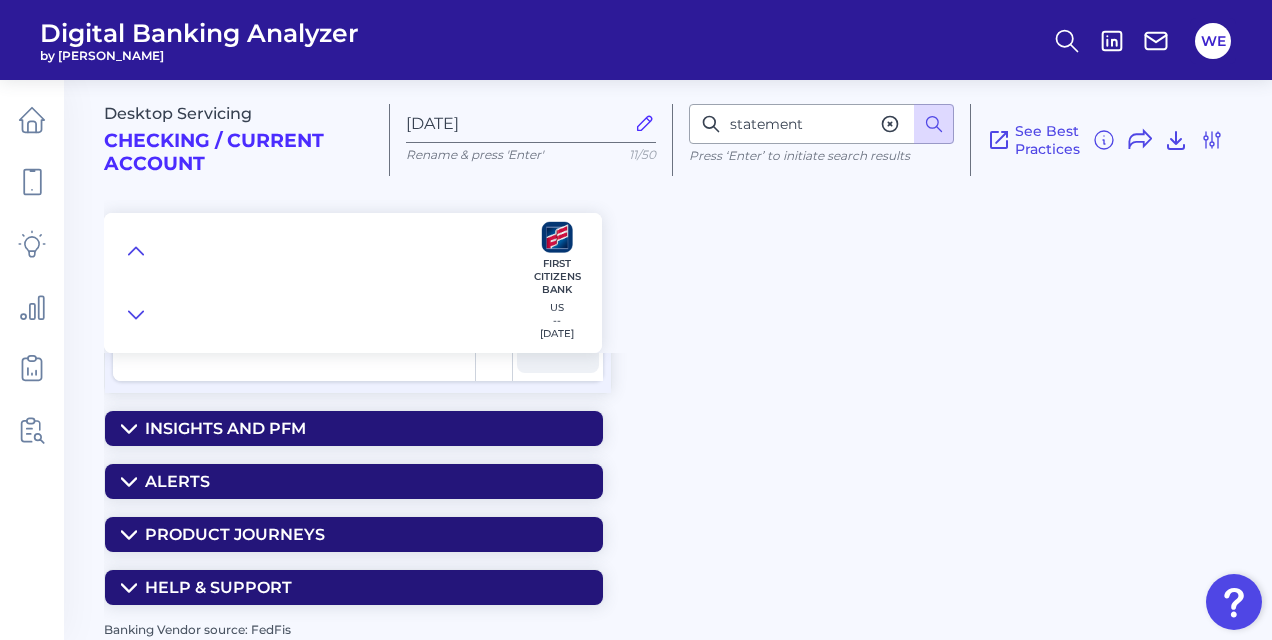 scroll, scrollTop: 3458, scrollLeft: 0, axis: vertical 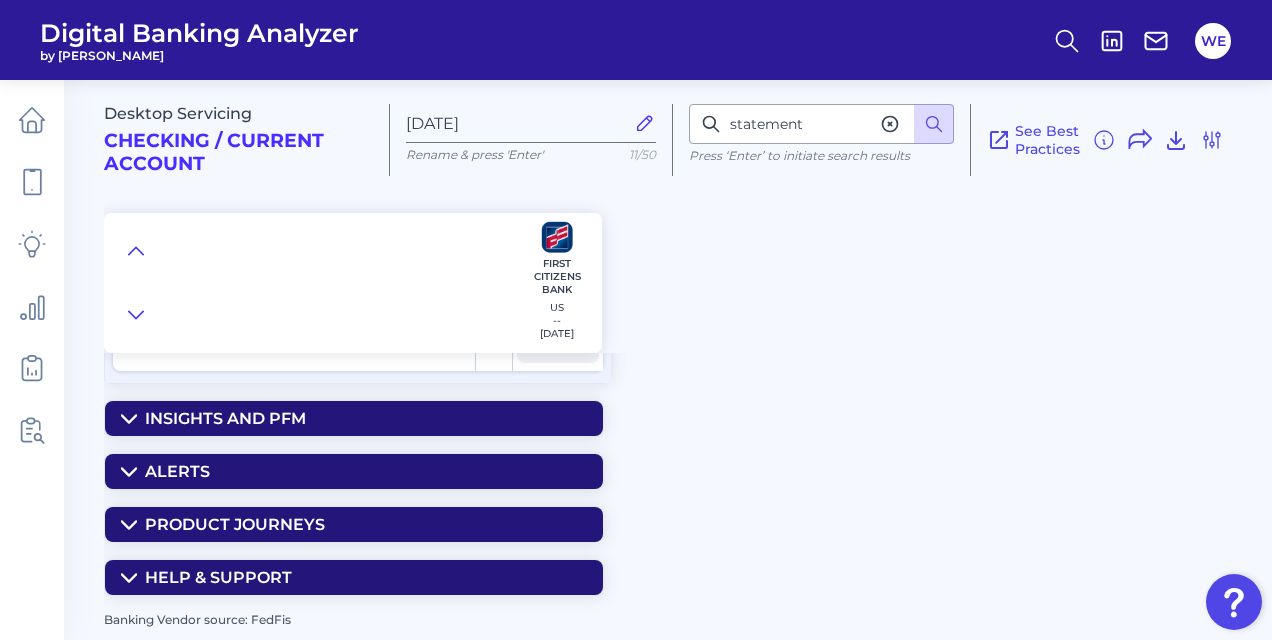 click on "Product Journeys" at bounding box center [354, 524] 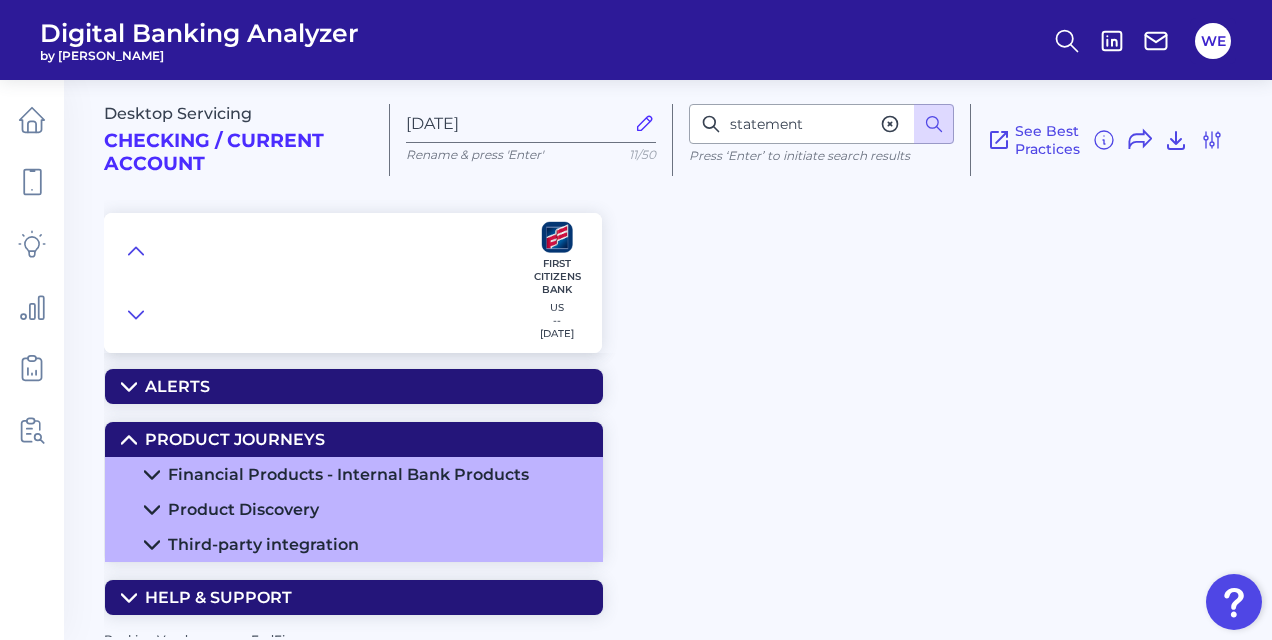 scroll, scrollTop: 3563, scrollLeft: 0, axis: vertical 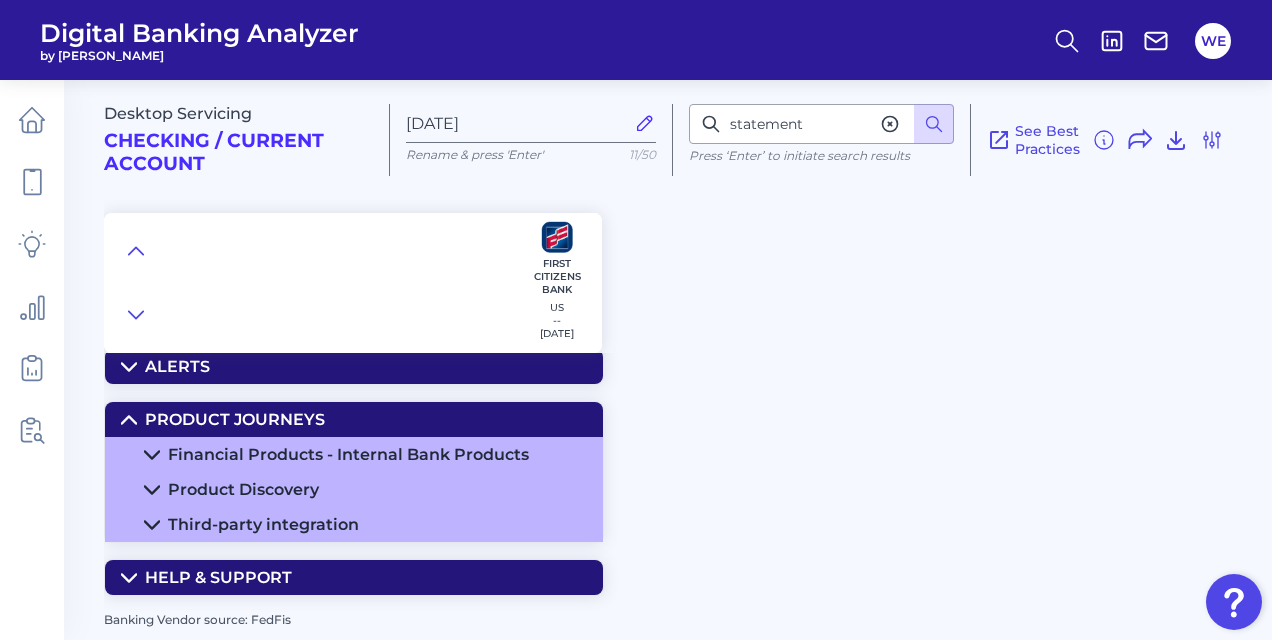click on "Product Journeys" at bounding box center (354, 419) 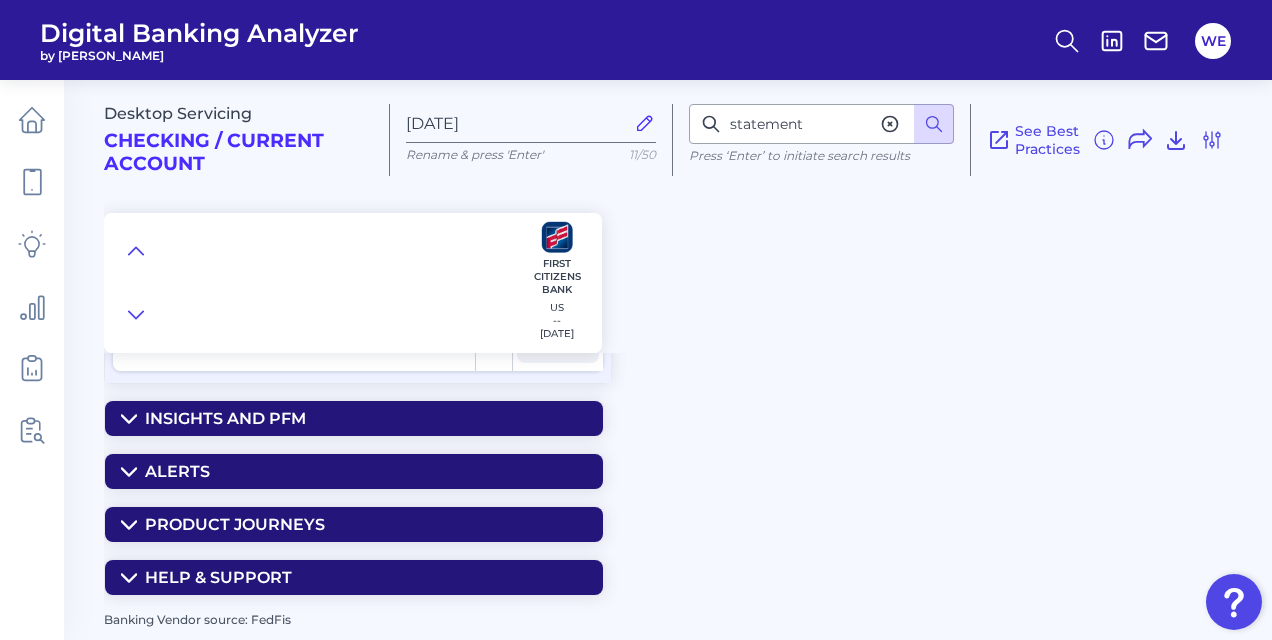 scroll, scrollTop: 3458, scrollLeft: 0, axis: vertical 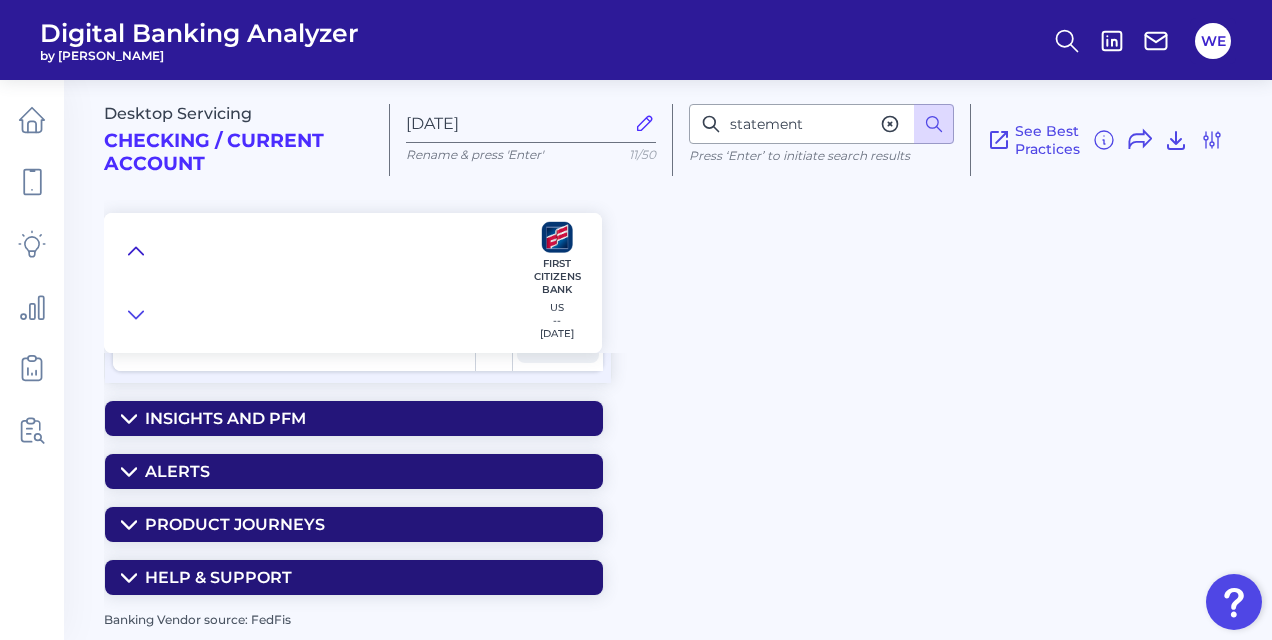 click 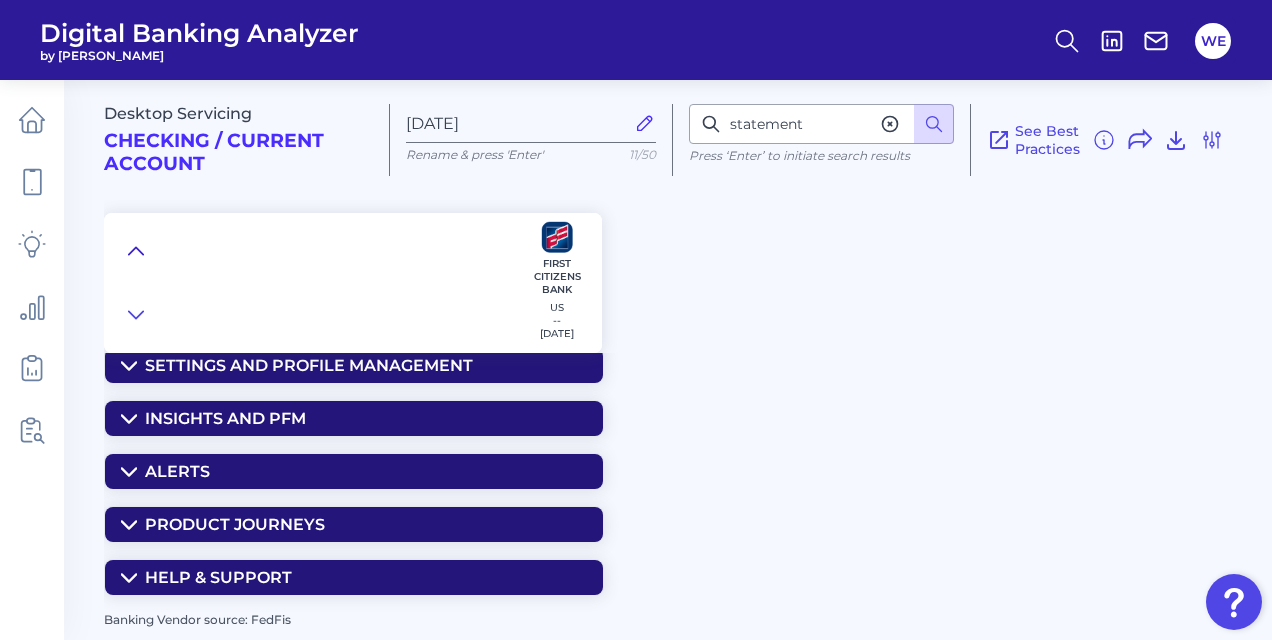 scroll, scrollTop: 283, scrollLeft: 0, axis: vertical 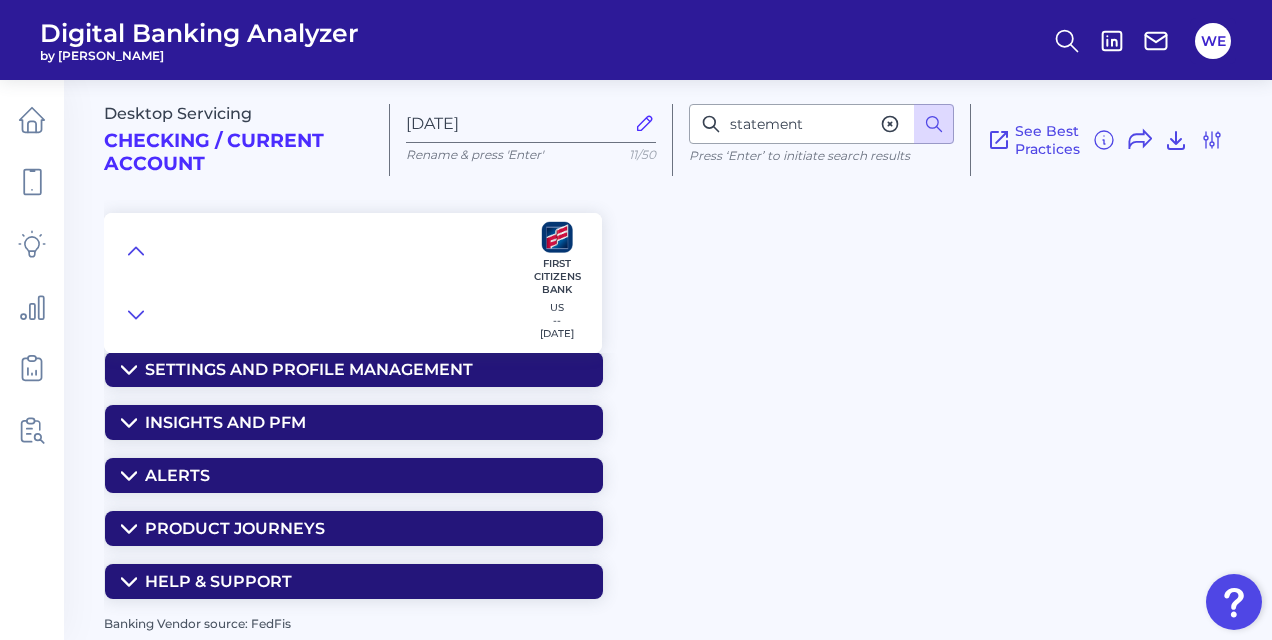 click 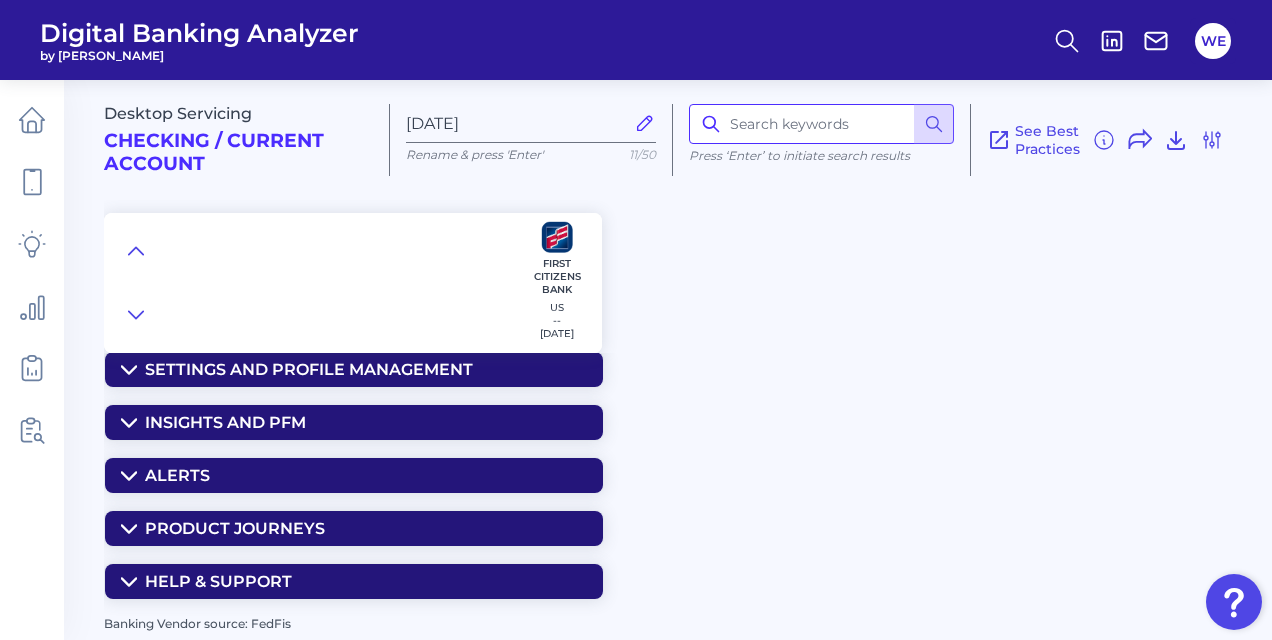click at bounding box center [821, 124] 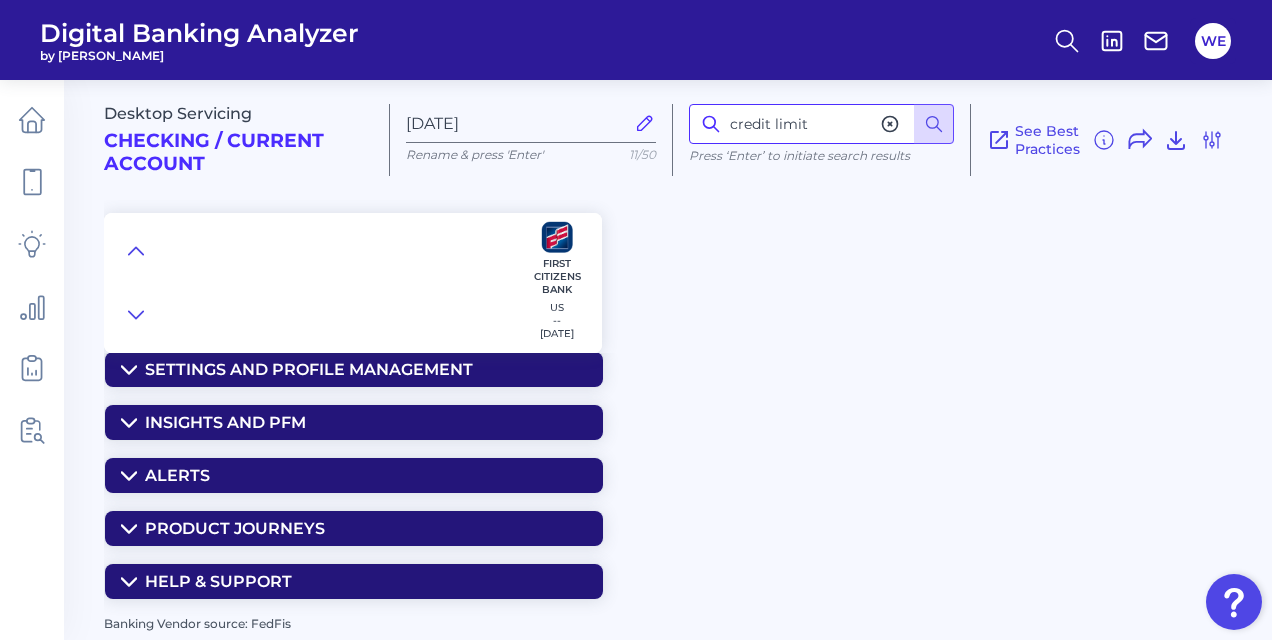 type on "credit limit" 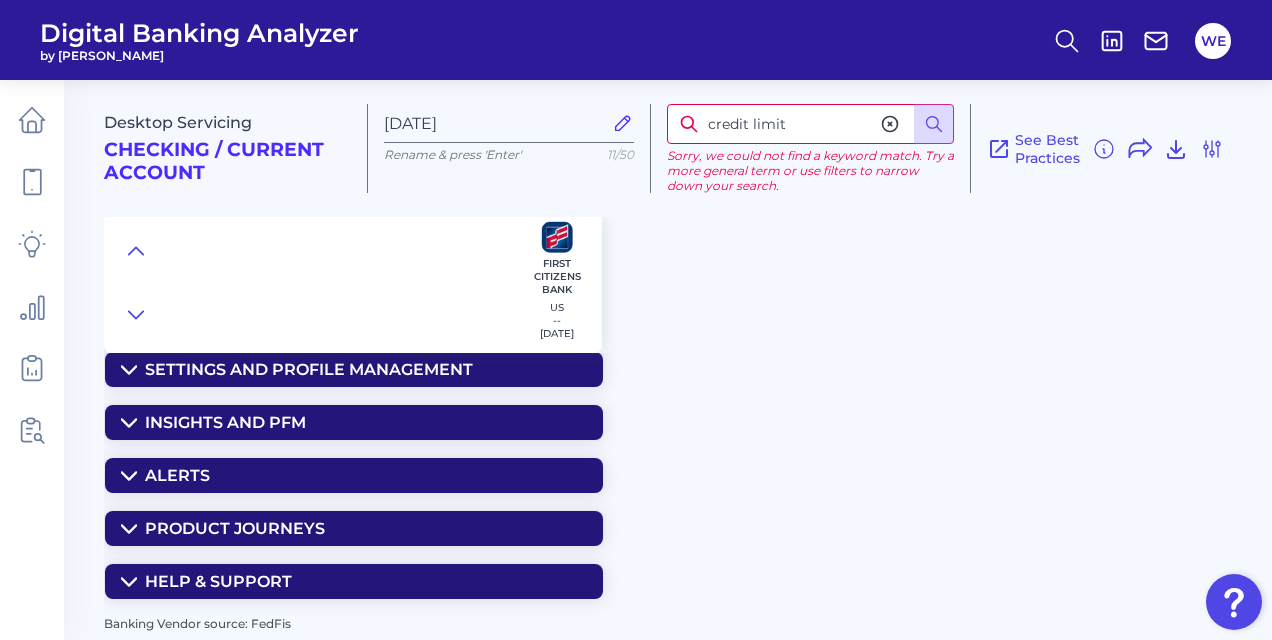 click 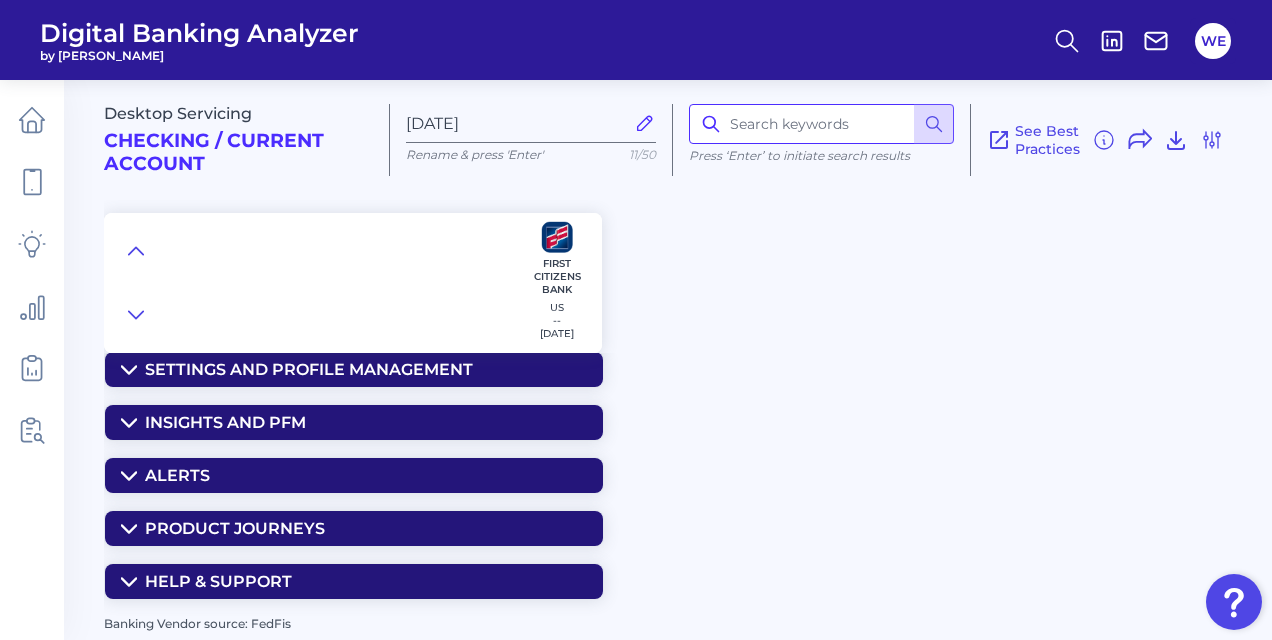 click at bounding box center (821, 124) 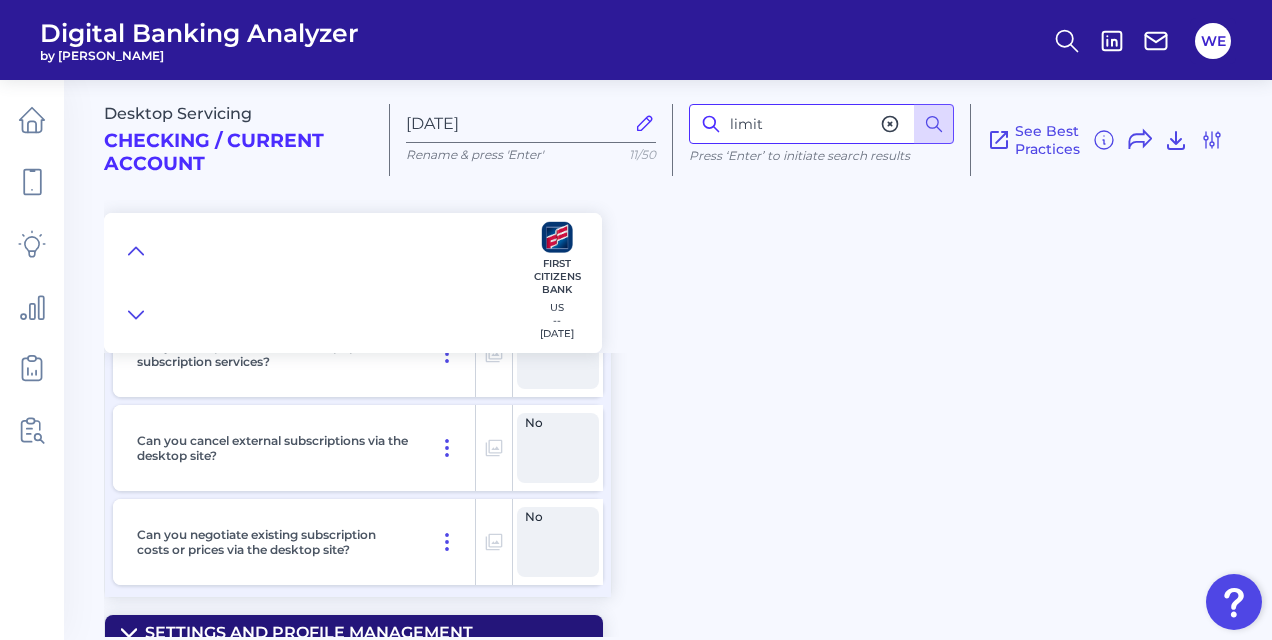 scroll, scrollTop: 5188, scrollLeft: 0, axis: vertical 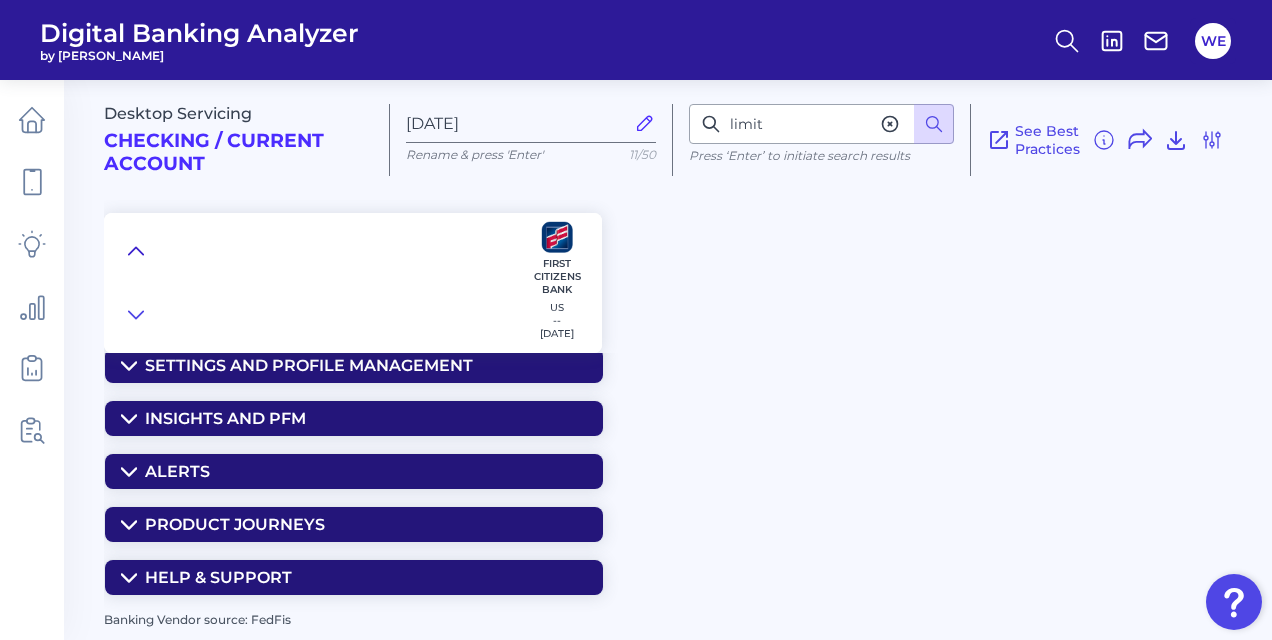 click at bounding box center [136, 251] 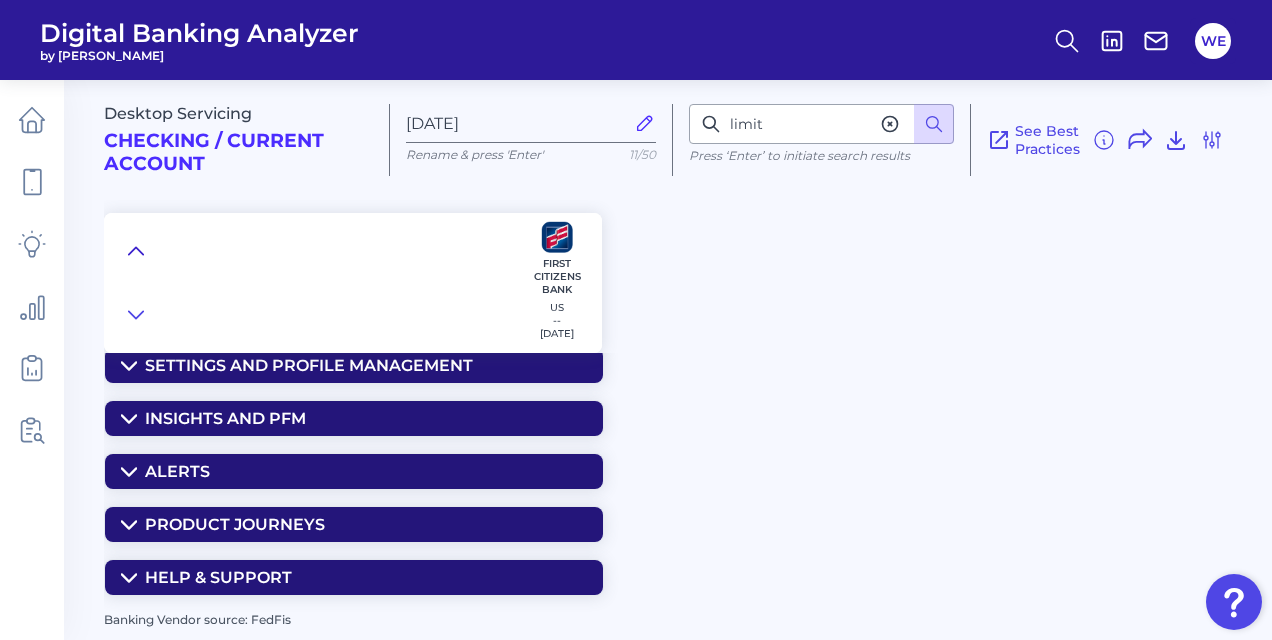 scroll, scrollTop: 283, scrollLeft: 0, axis: vertical 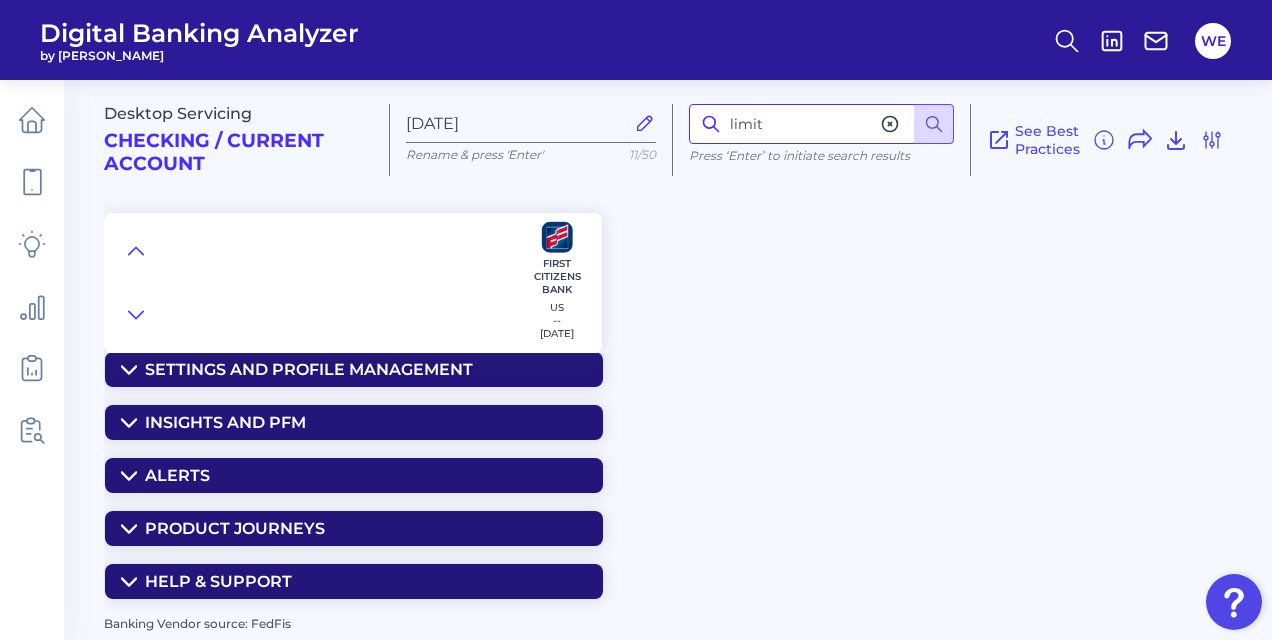 click on "limit" at bounding box center [821, 124] 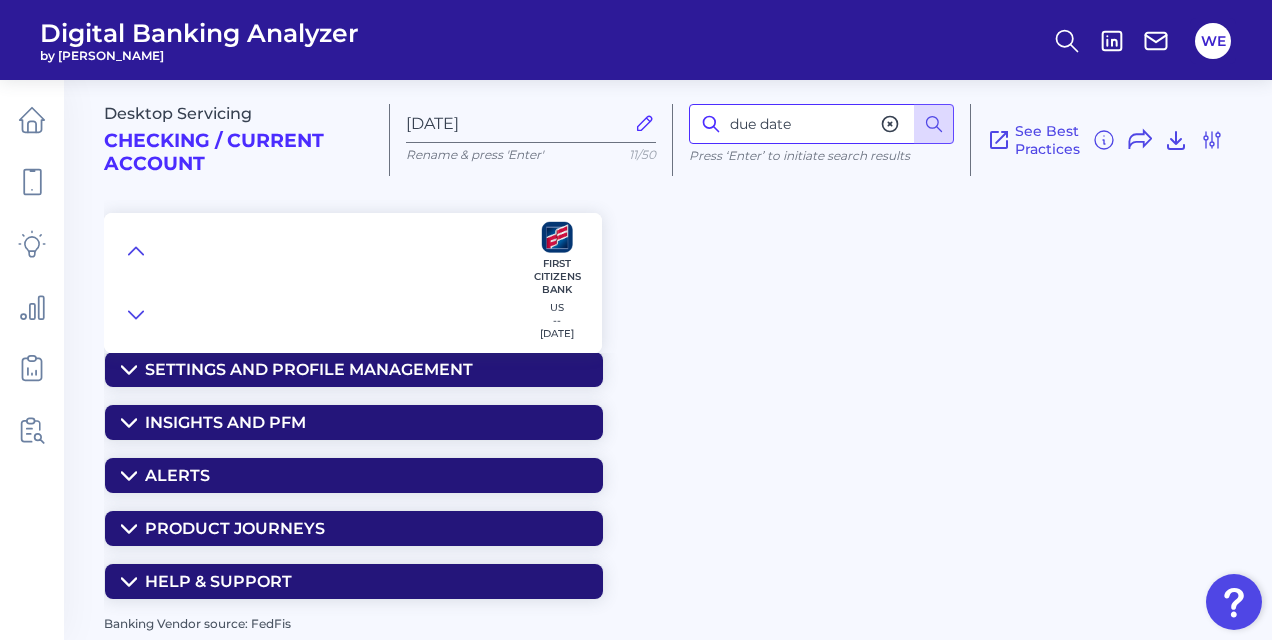 type on "due date" 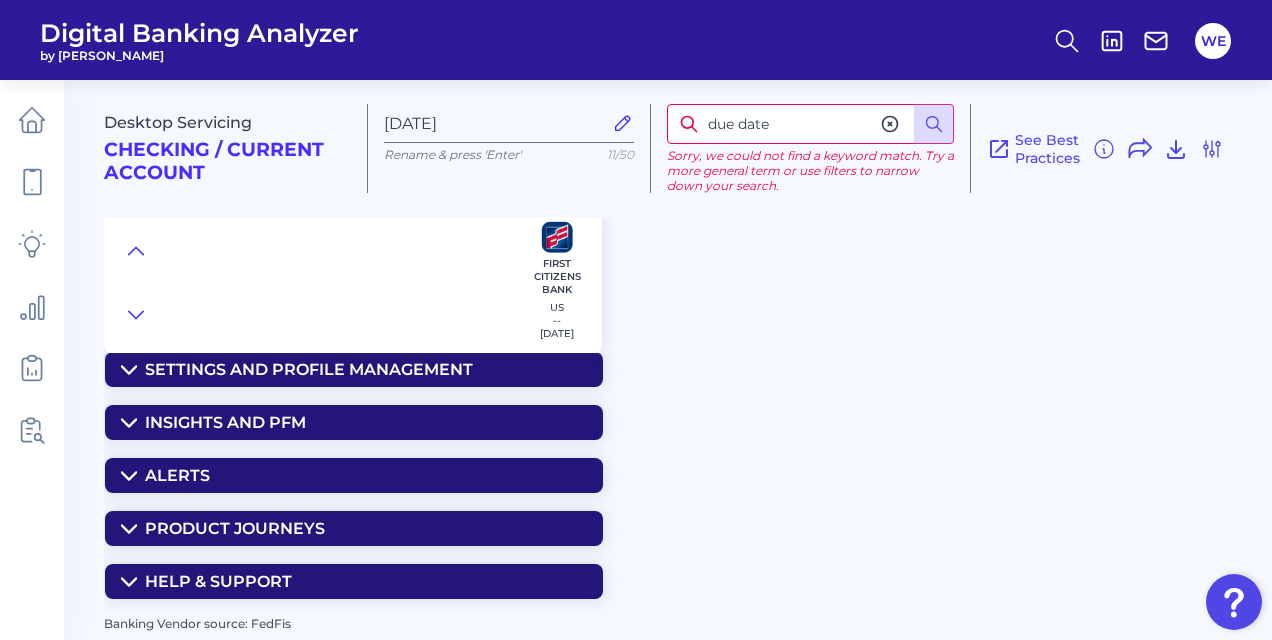 click on "due date" at bounding box center [810, 124] 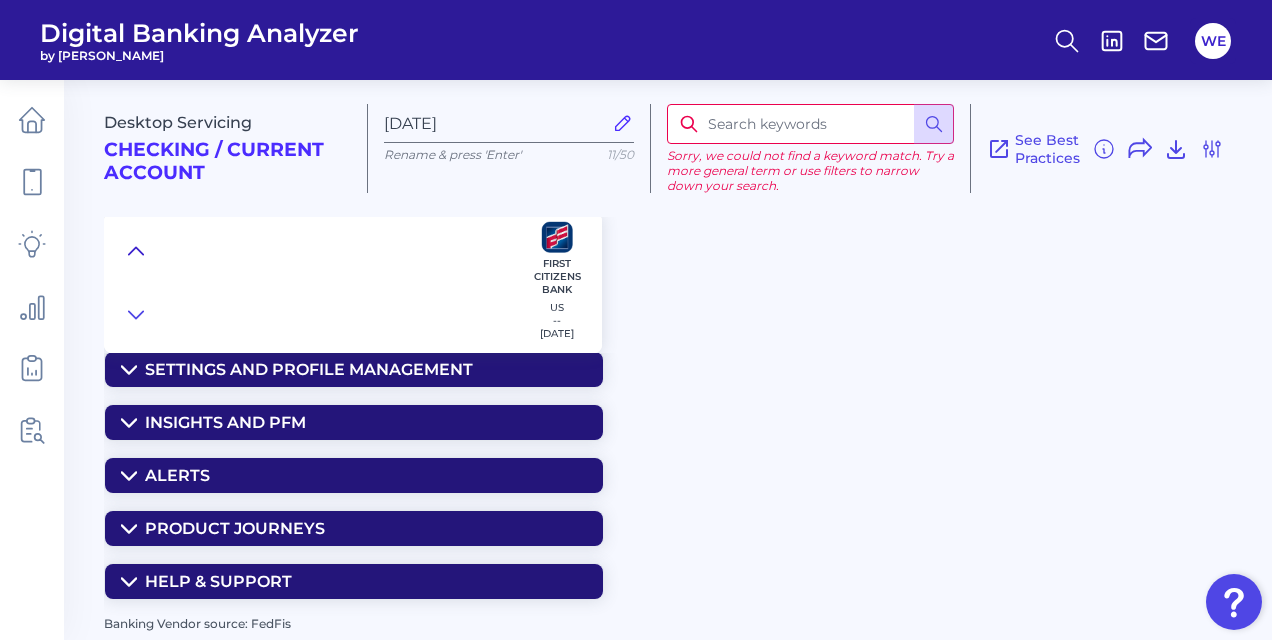 click 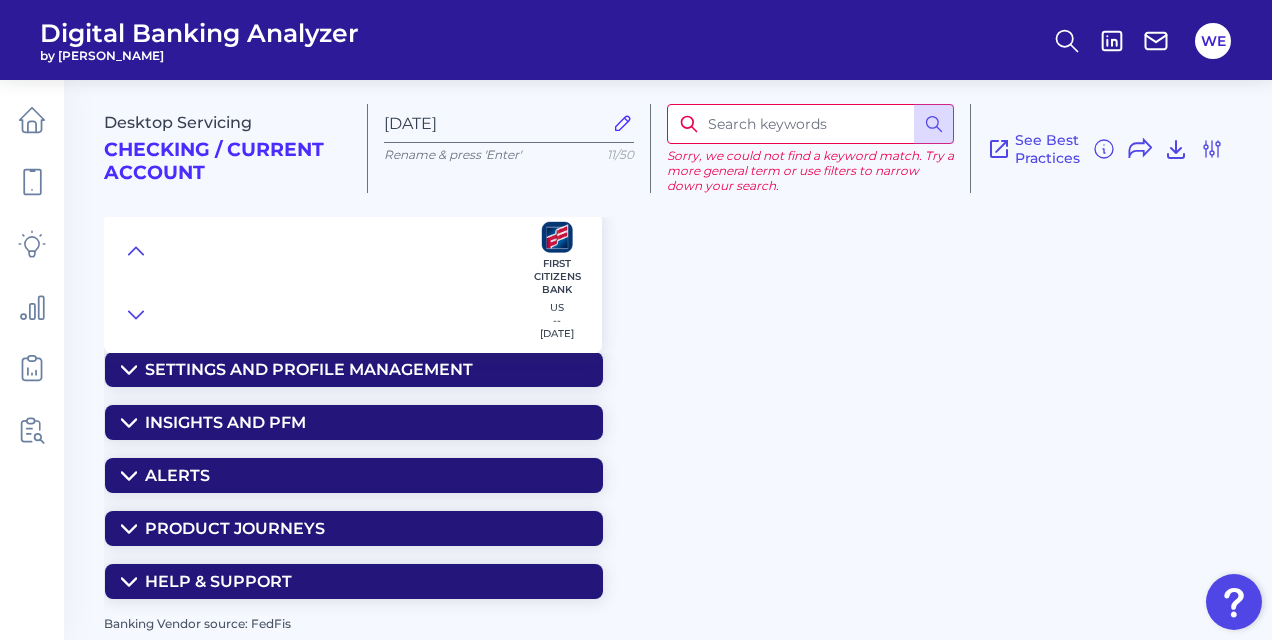 click at bounding box center [810, 124] 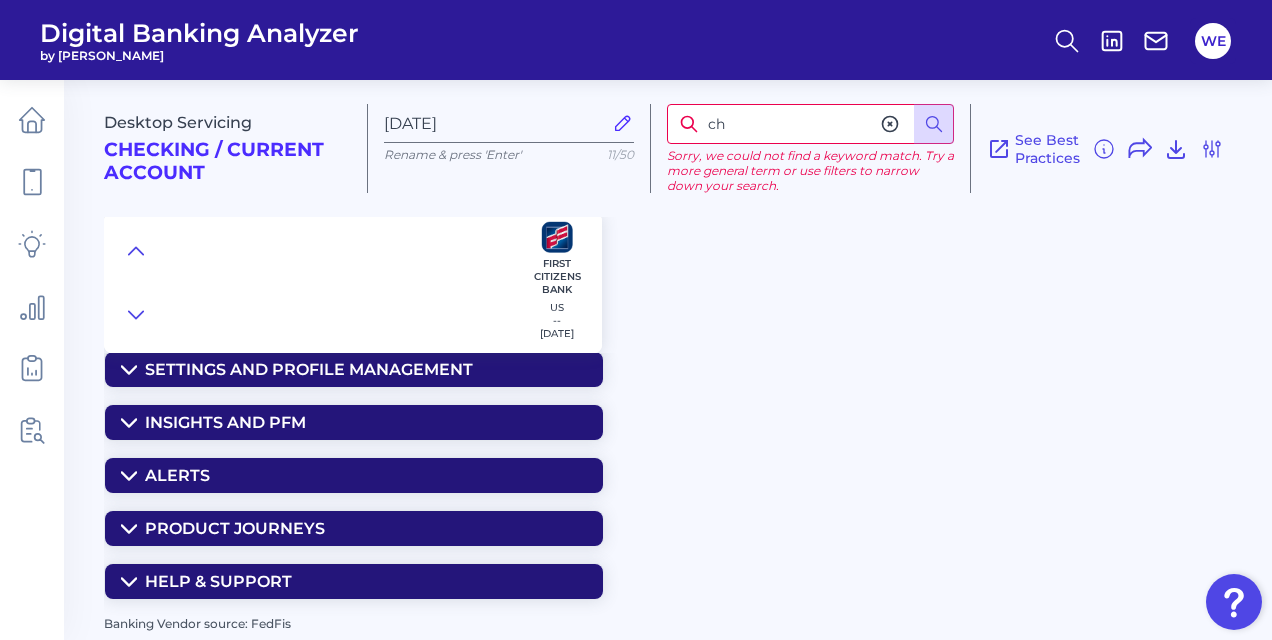 type on "c" 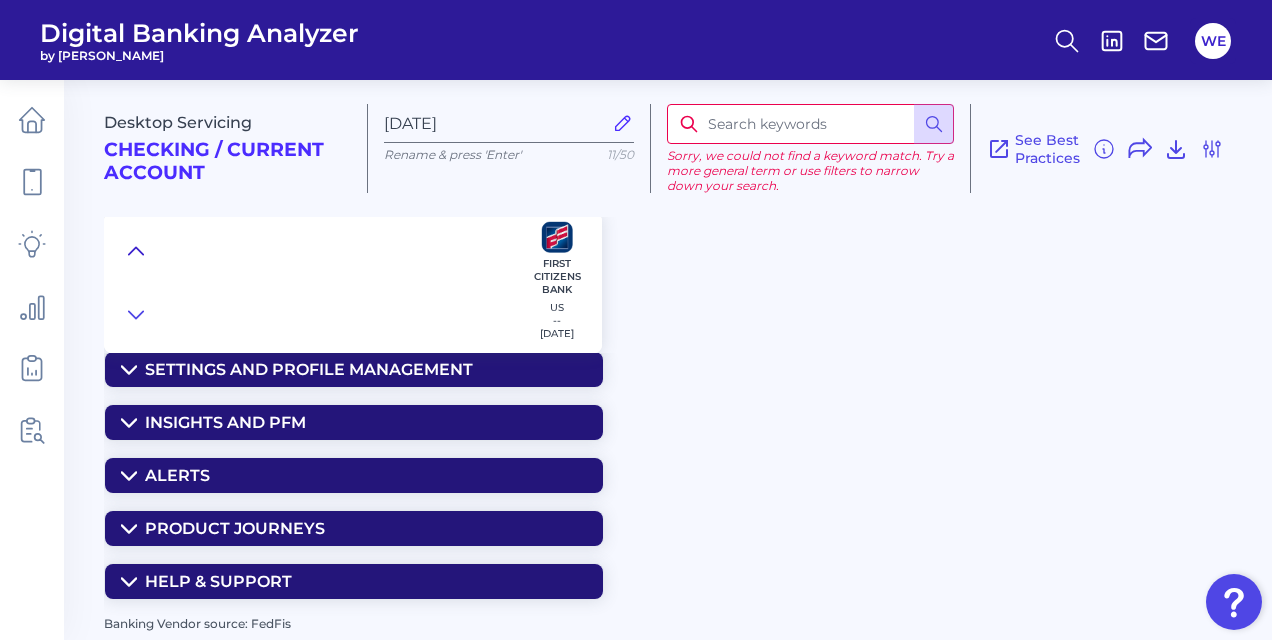 type 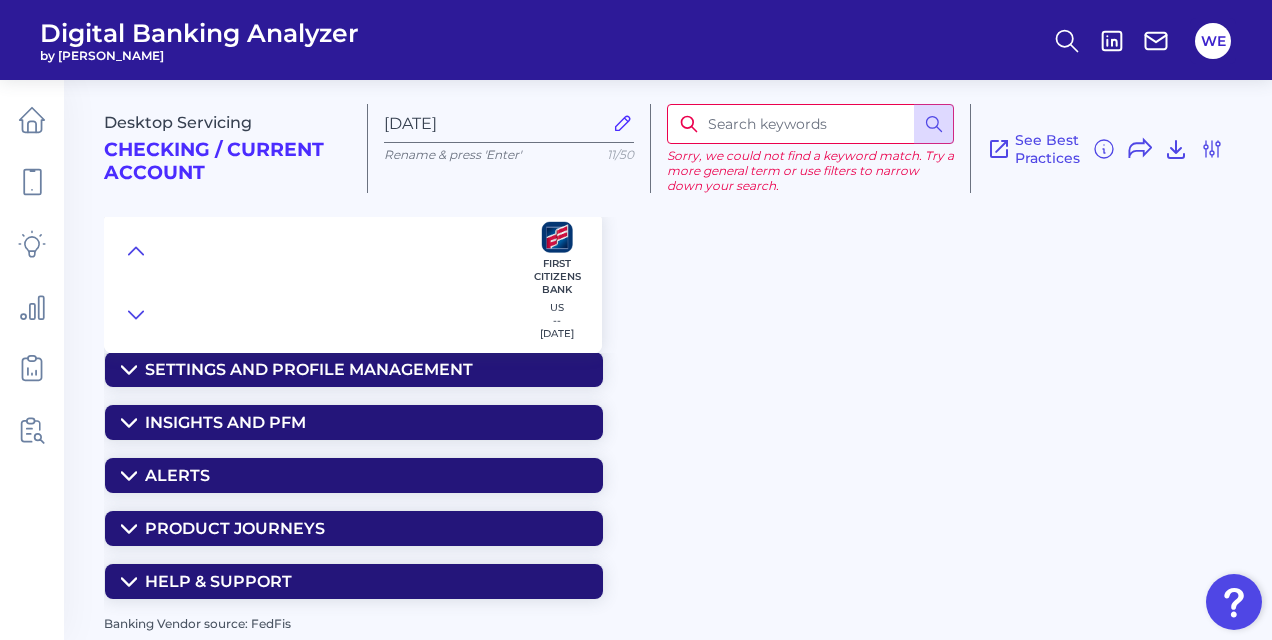 click at bounding box center (810, 124) 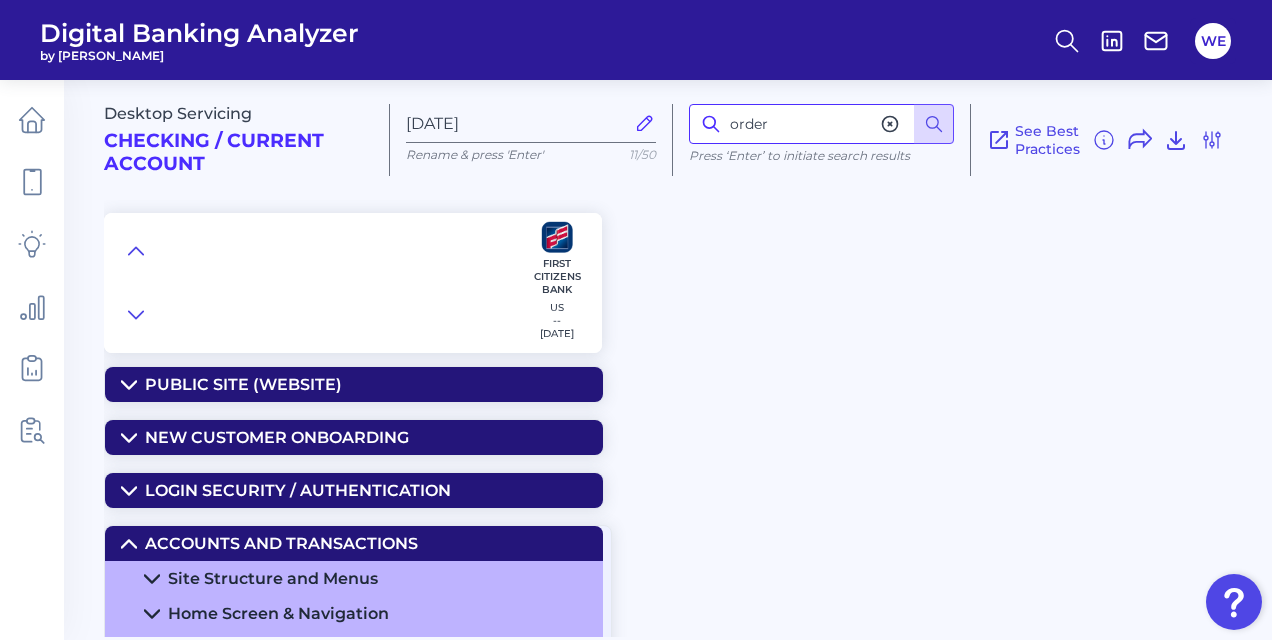 scroll, scrollTop: 0, scrollLeft: 0, axis: both 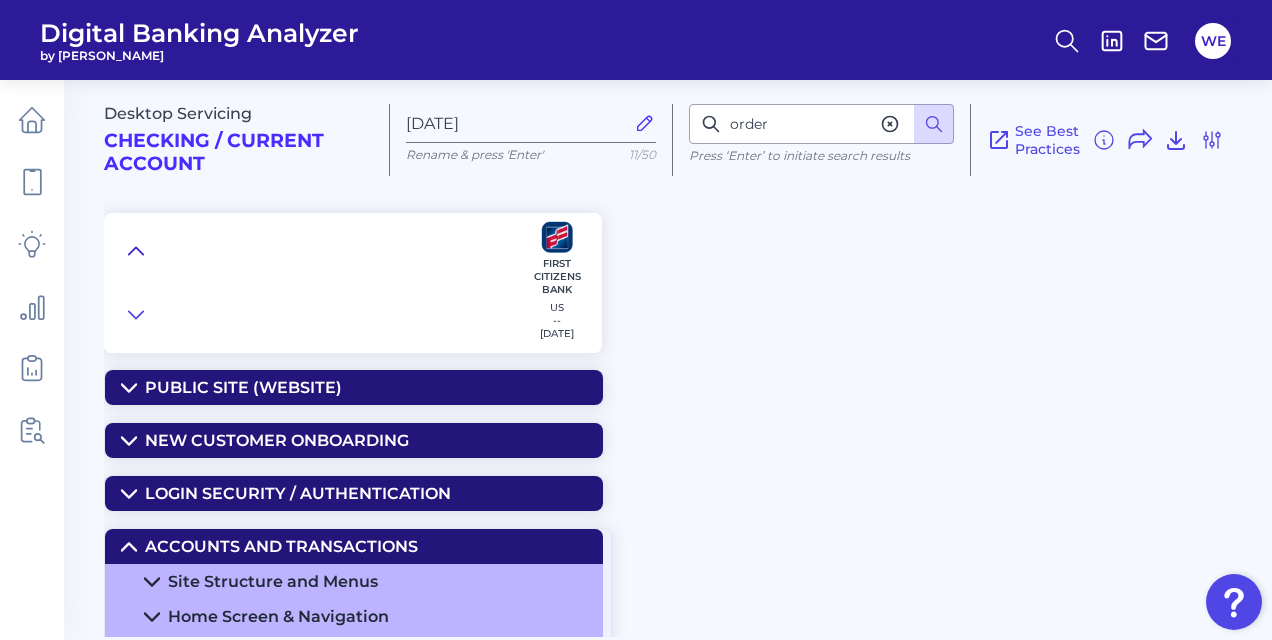 click at bounding box center (136, 251) 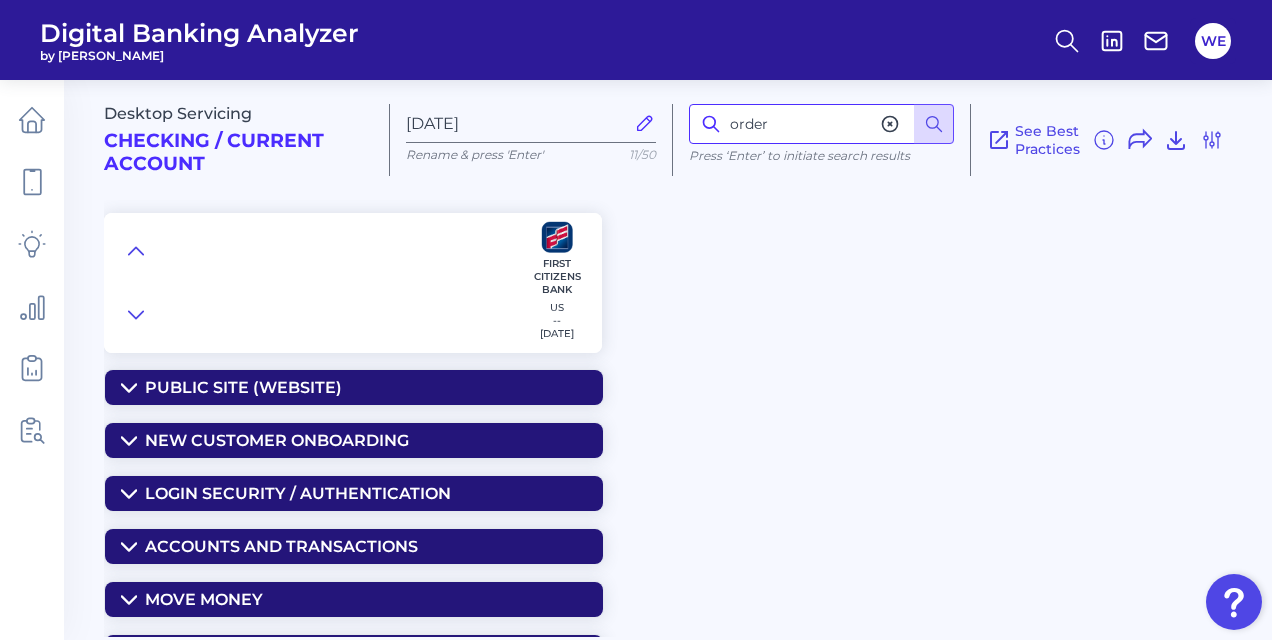 click on "order" at bounding box center [821, 124] 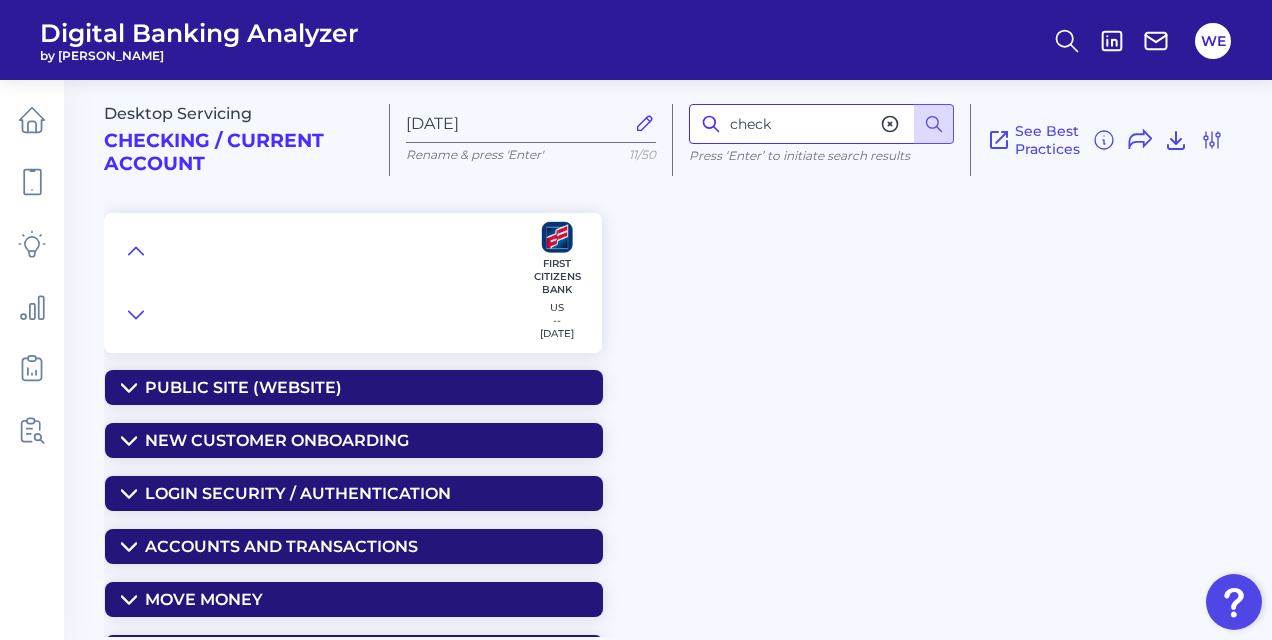 type on "check" 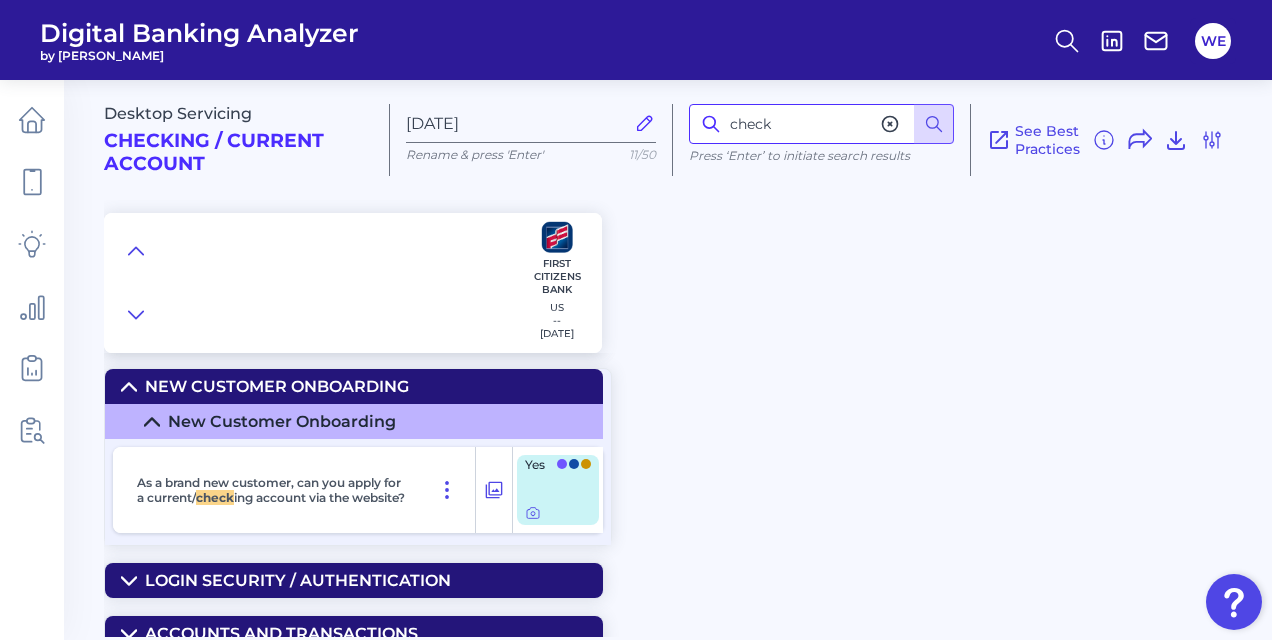 scroll, scrollTop: 0, scrollLeft: 0, axis: both 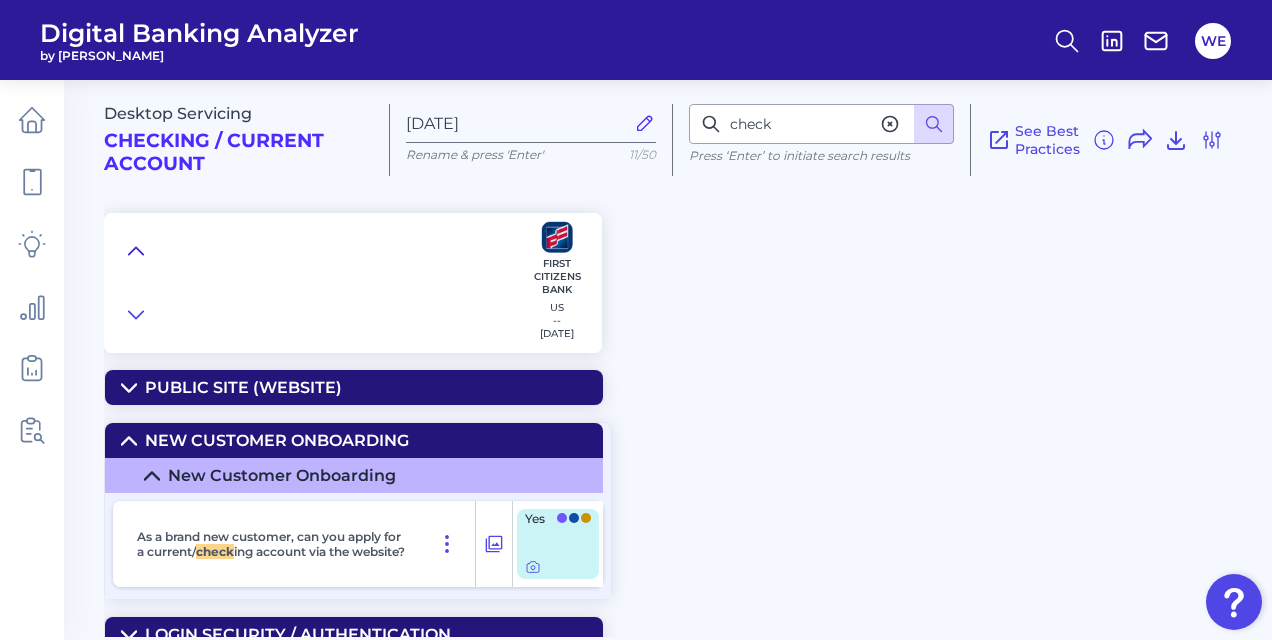 click 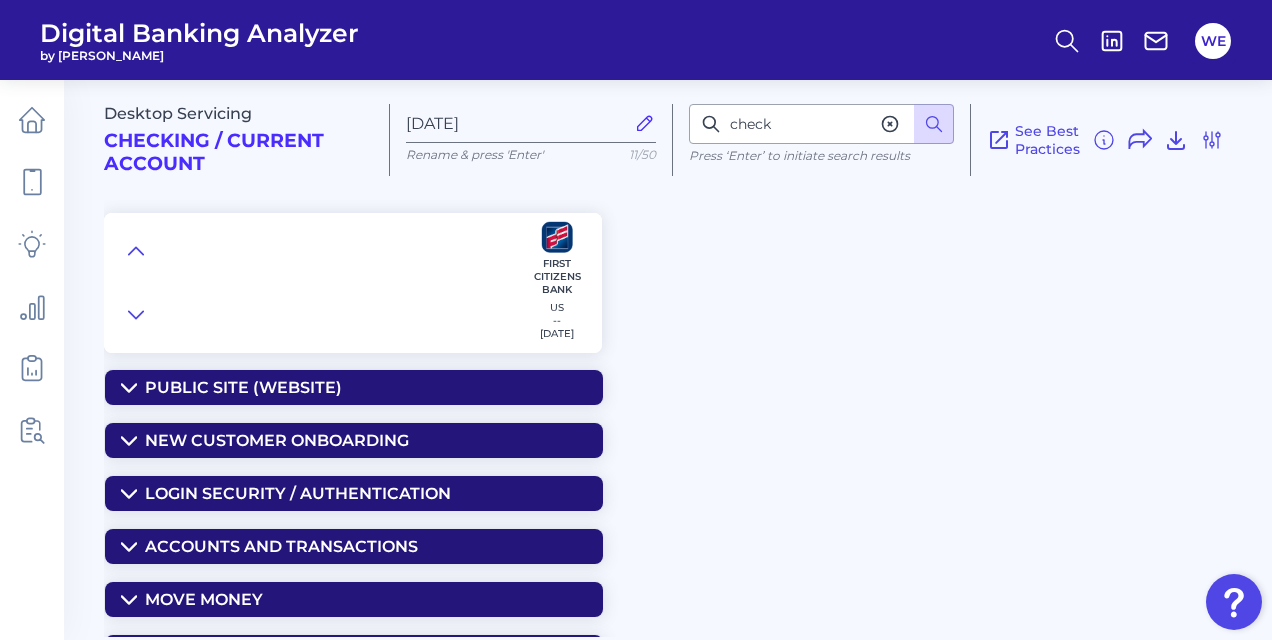 scroll, scrollTop: 172, scrollLeft: 0, axis: vertical 